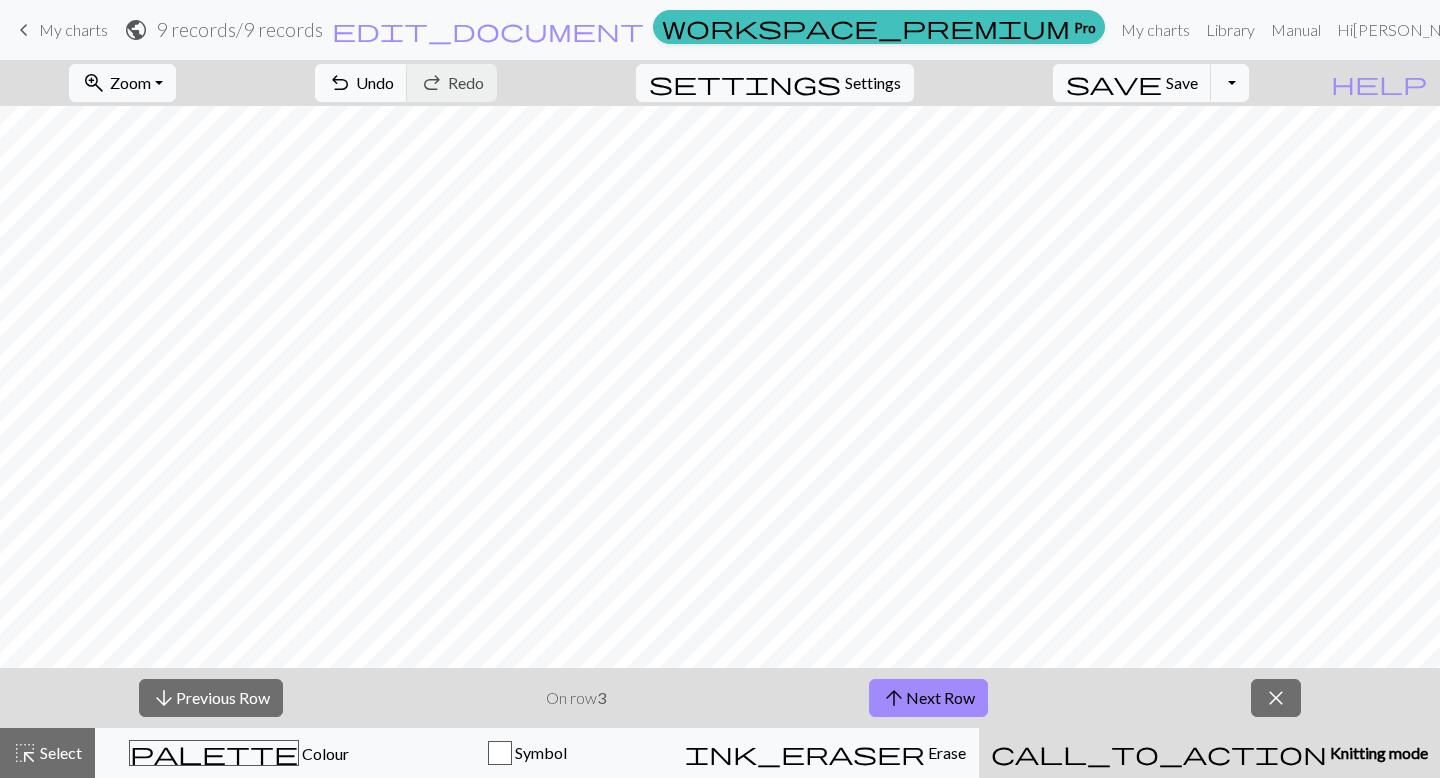 scroll, scrollTop: 0, scrollLeft: 0, axis: both 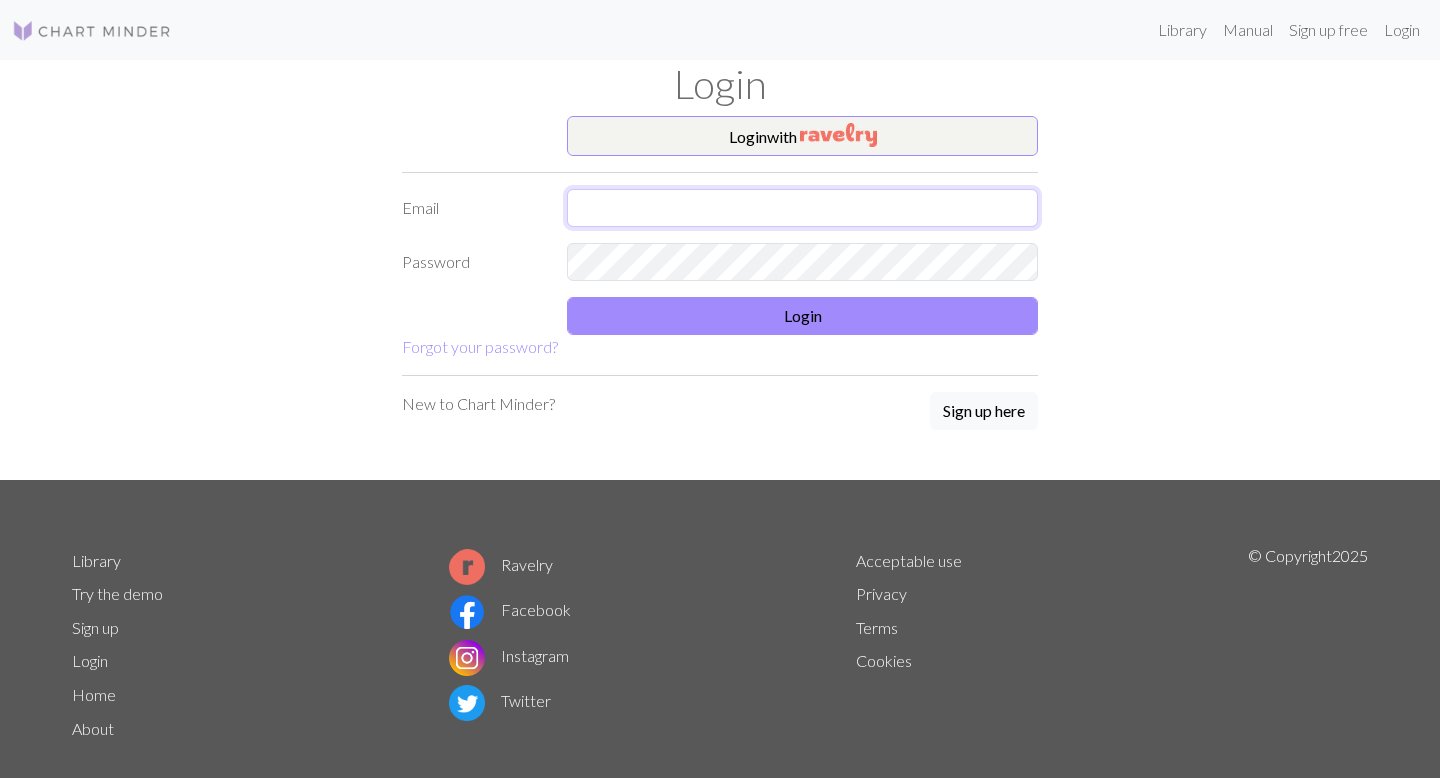 click at bounding box center (802, 208) 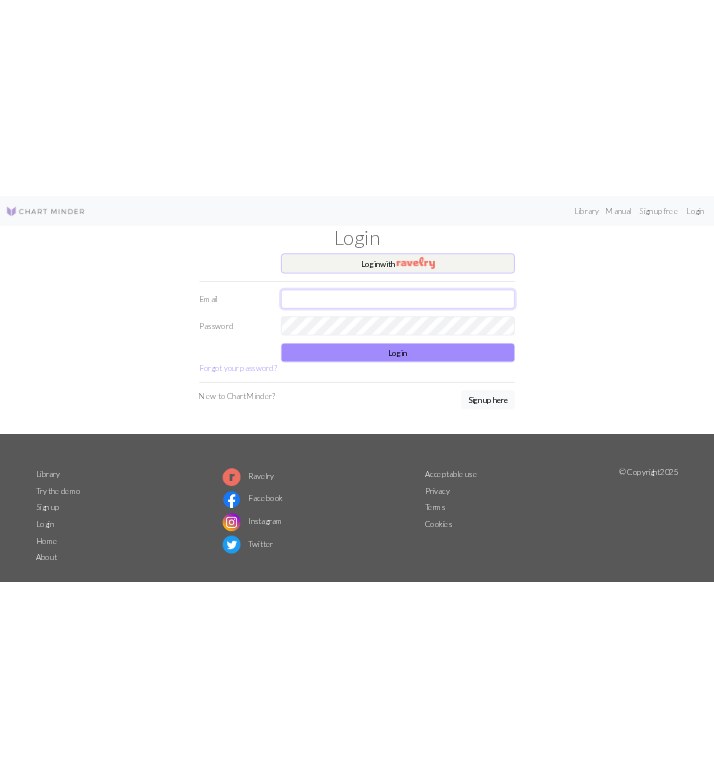 scroll, scrollTop: 0, scrollLeft: 0, axis: both 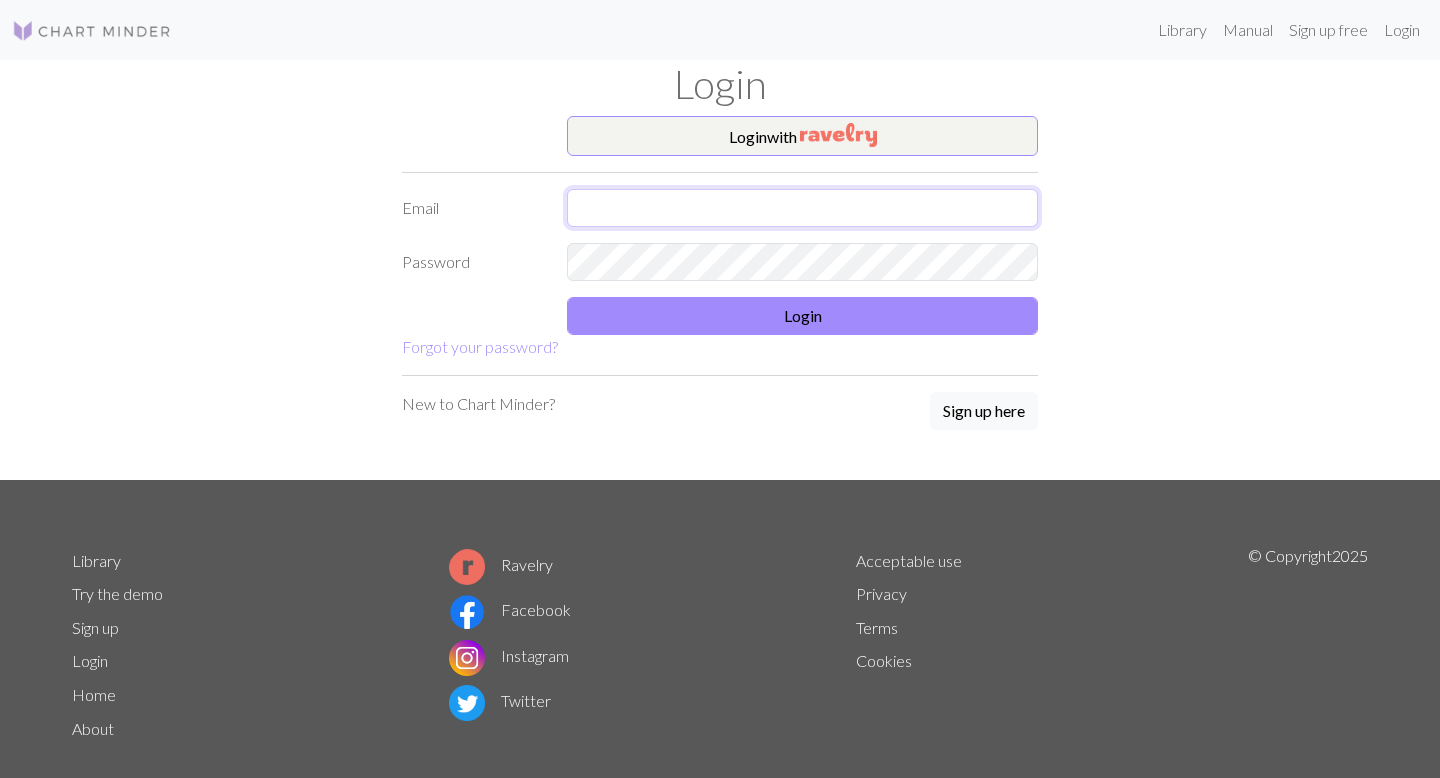 type on "[EMAIL_ADDRESS][DOMAIN_NAME]" 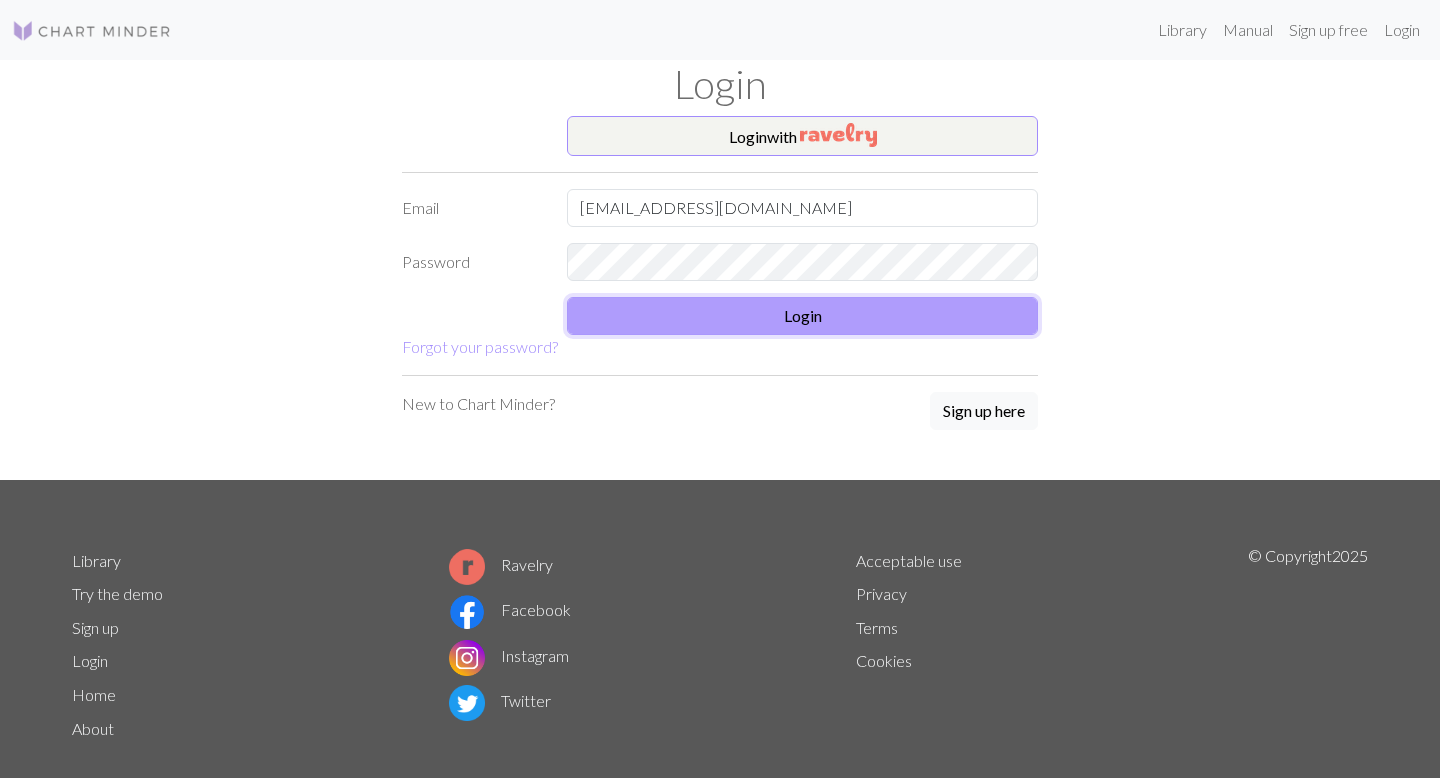 click on "Login" at bounding box center (802, 316) 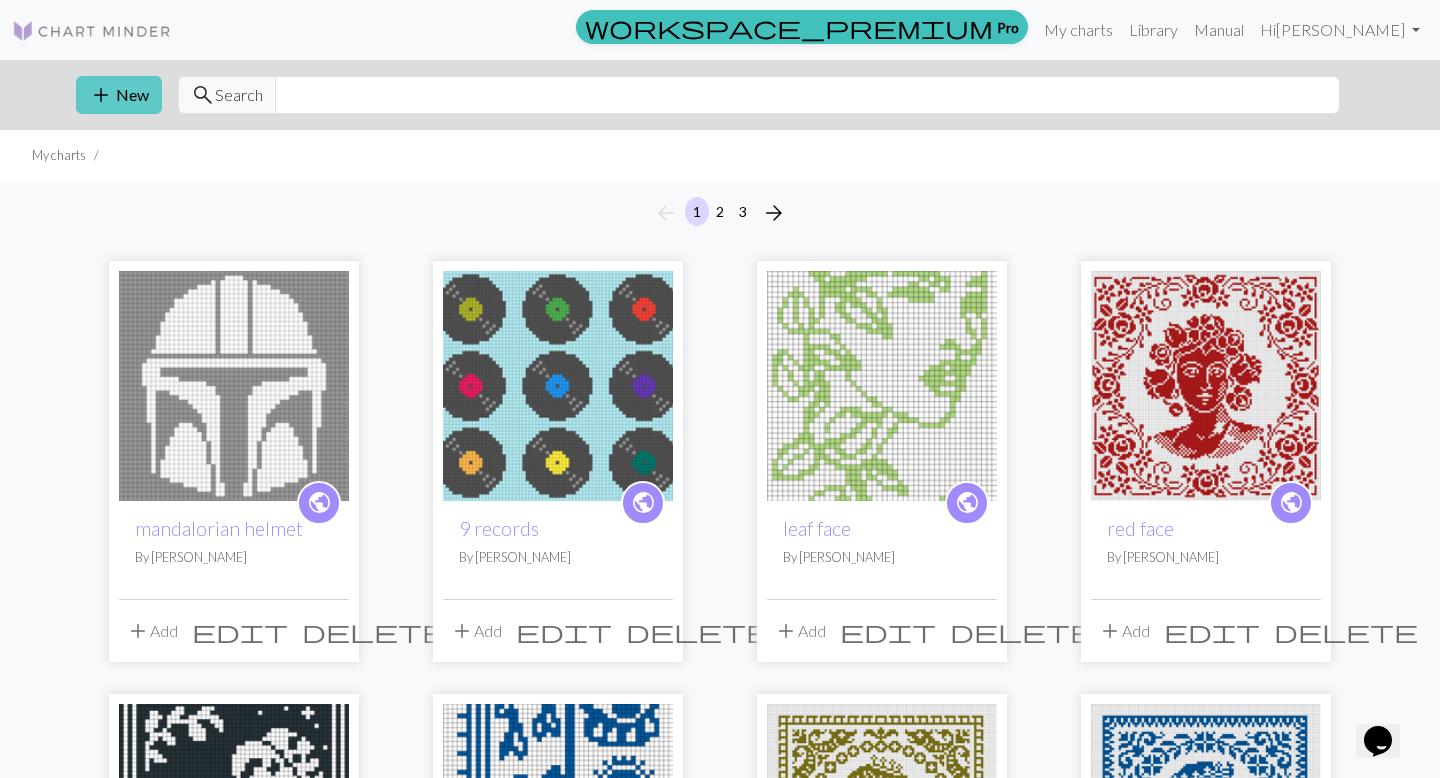 click on "add   New" at bounding box center [119, 95] 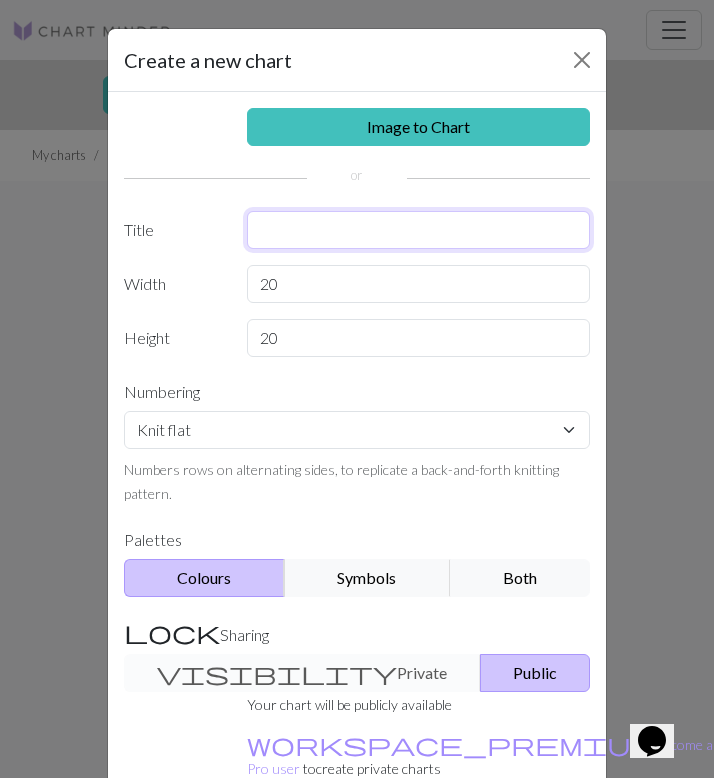 click at bounding box center (419, 230) 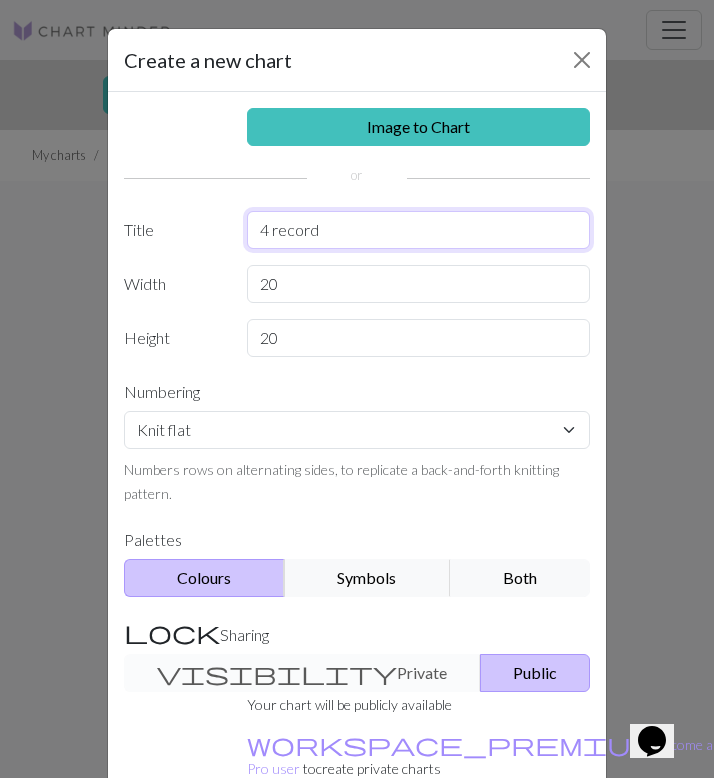 type on "4 record" 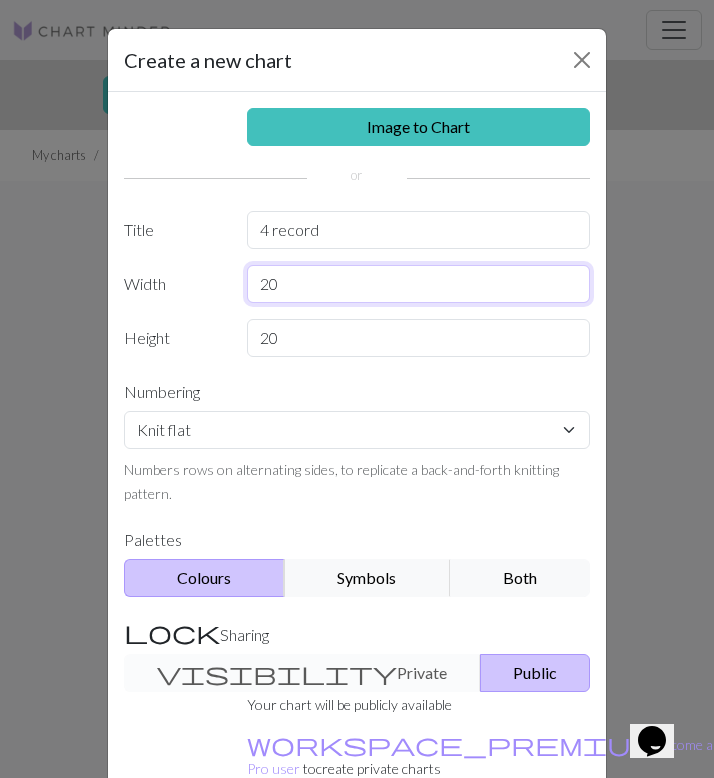 drag, startPoint x: 291, startPoint y: 280, endPoint x: 213, endPoint y: 268, distance: 78.91768 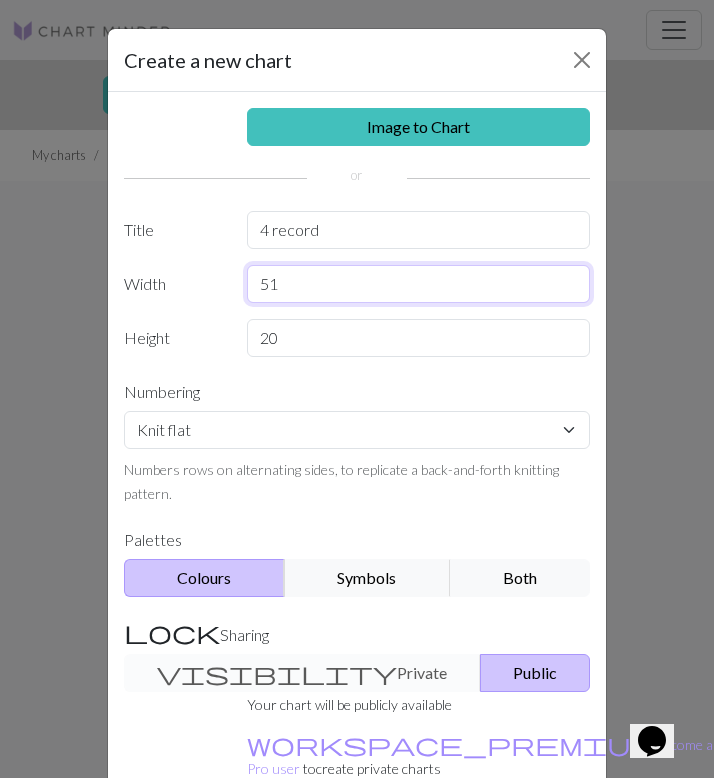 type on "51" 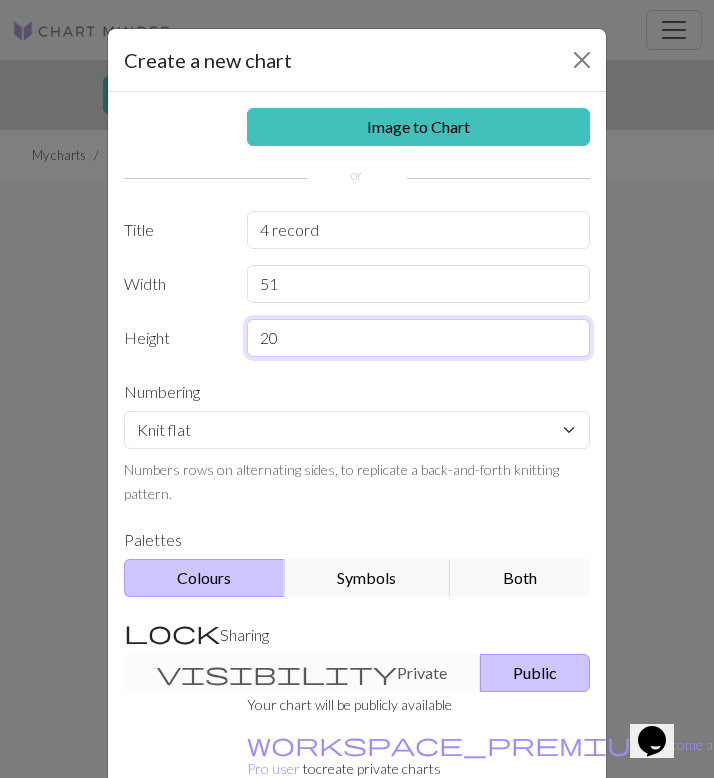 click on "20" at bounding box center [419, 338] 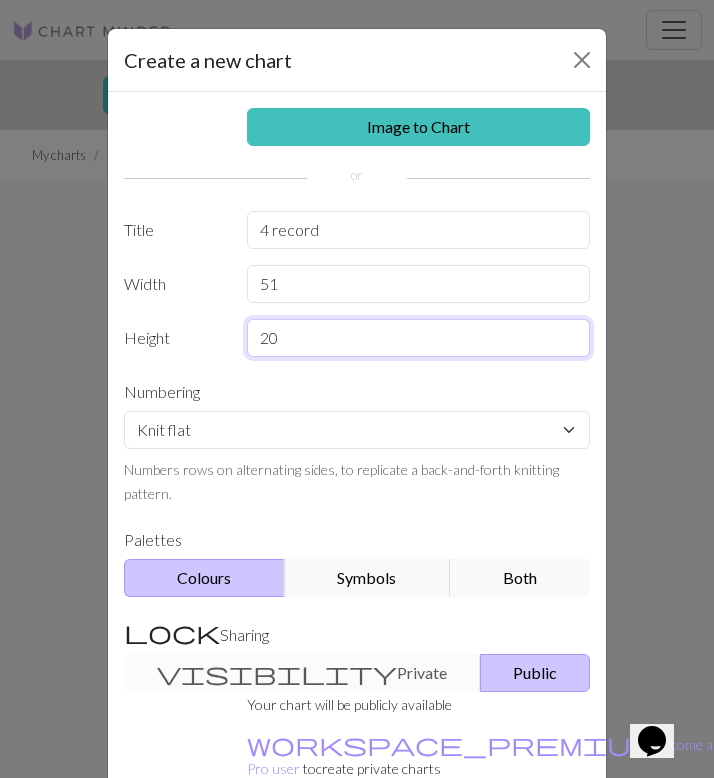 type on "2" 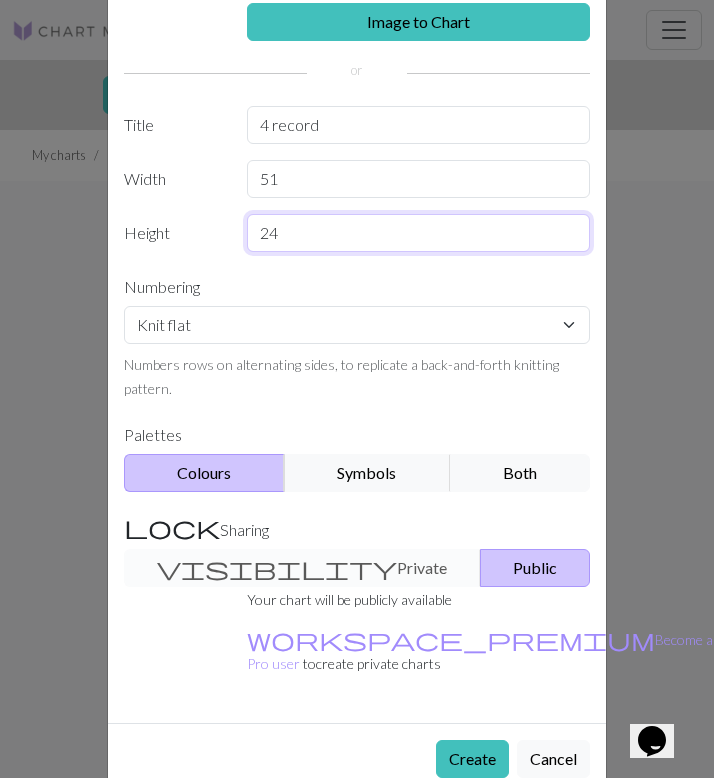 scroll, scrollTop: 125, scrollLeft: 0, axis: vertical 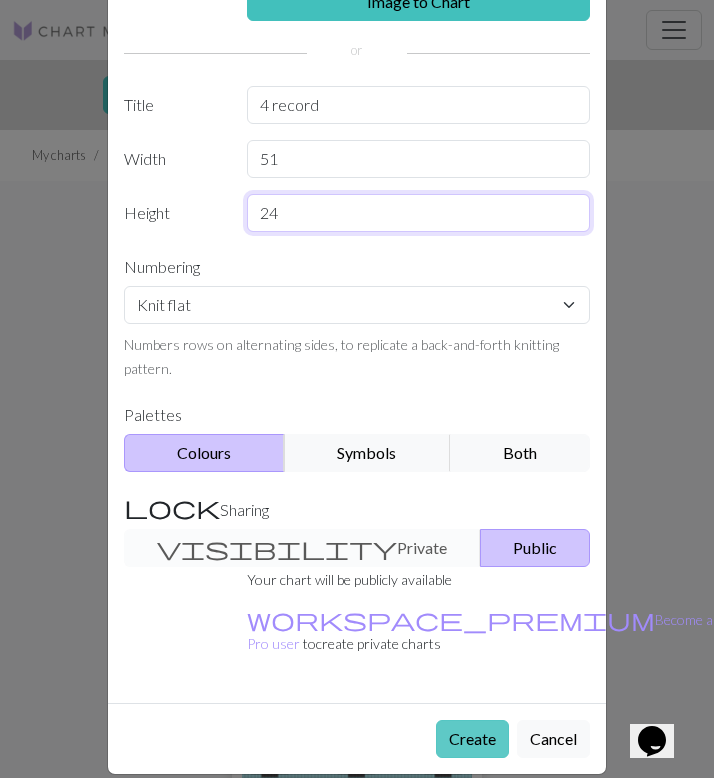 type on "24" 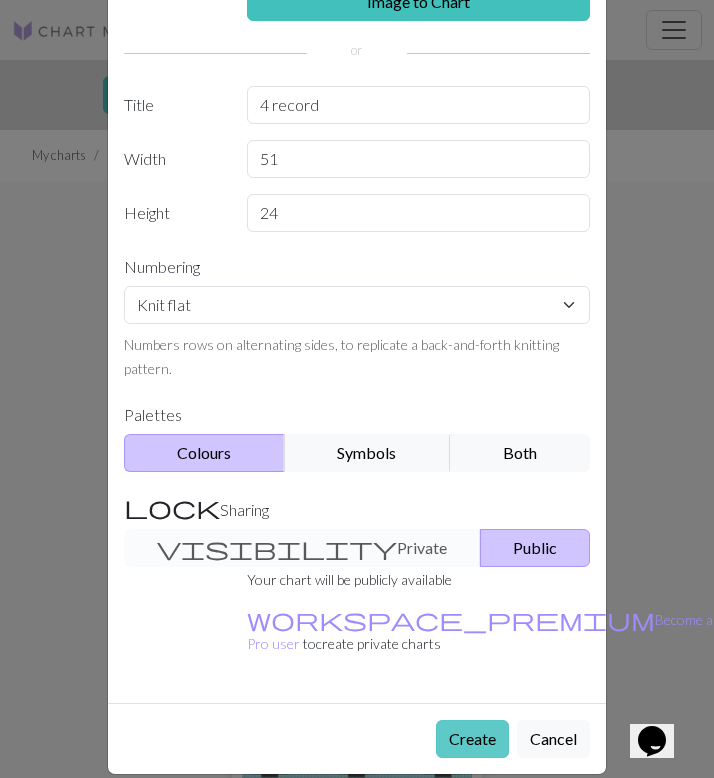 click on "Create" at bounding box center [472, 739] 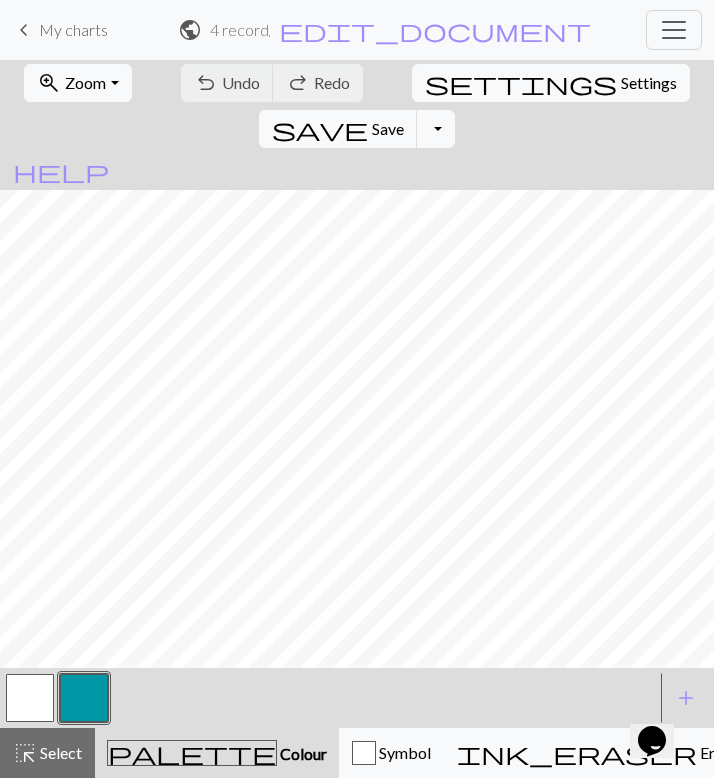 click at bounding box center (30, 698) 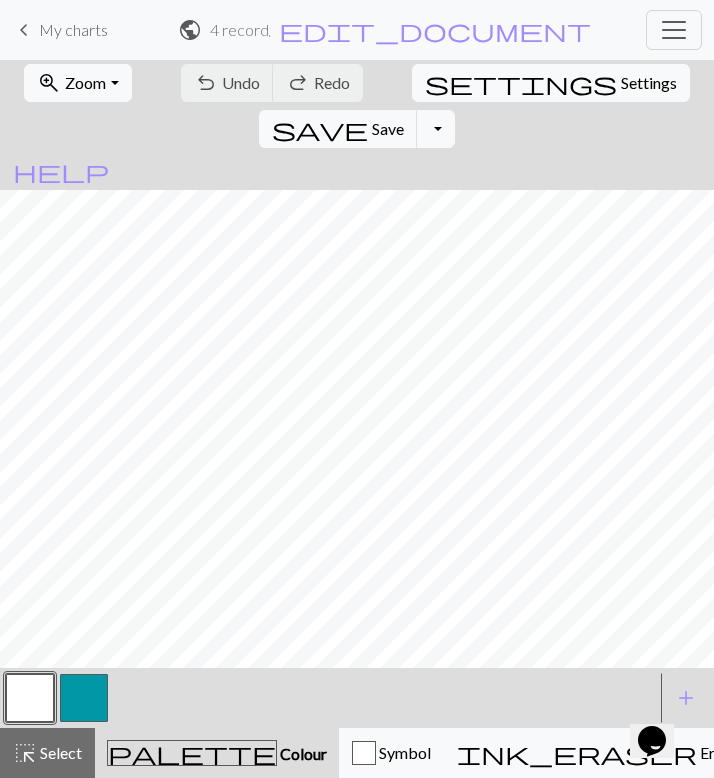 click at bounding box center [30, 698] 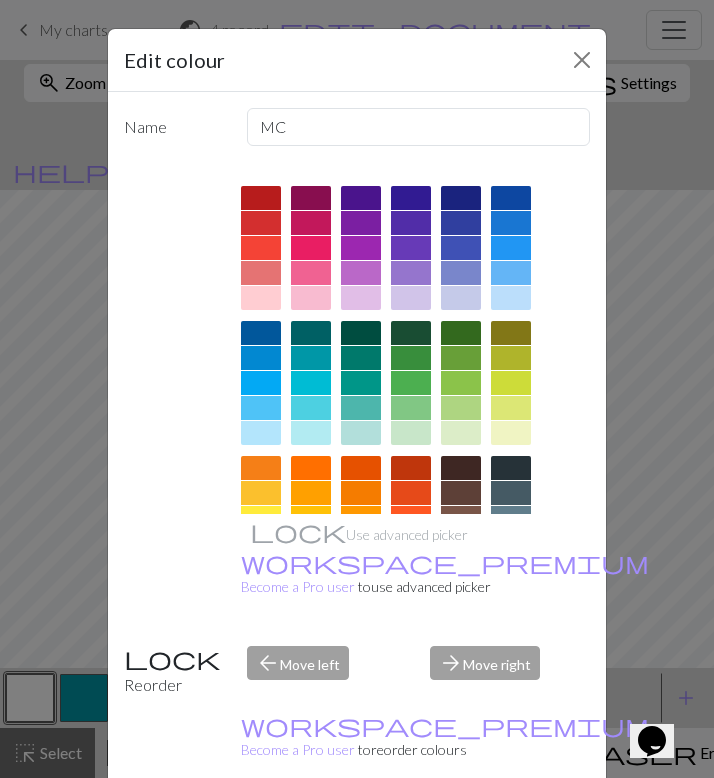click at bounding box center (311, 408) 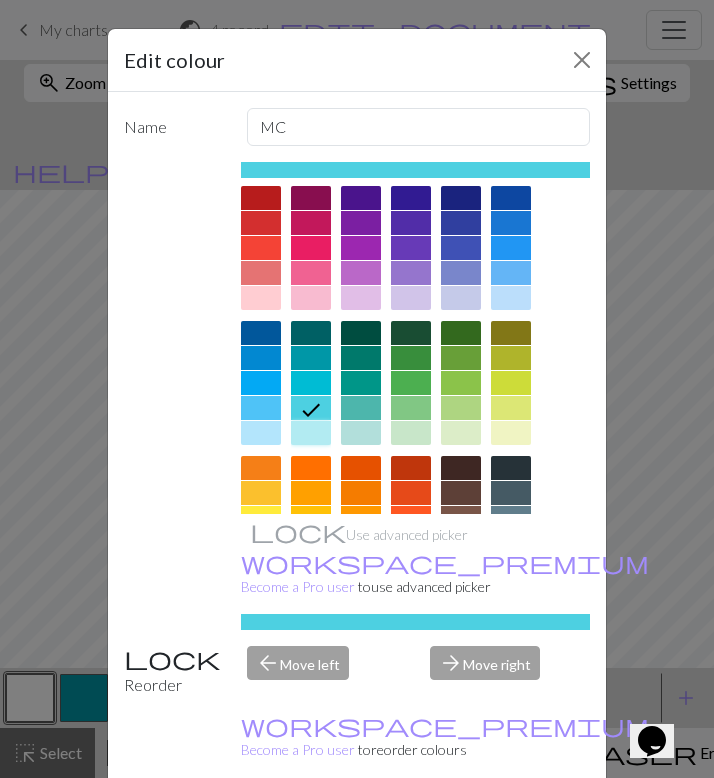 click at bounding box center (311, 433) 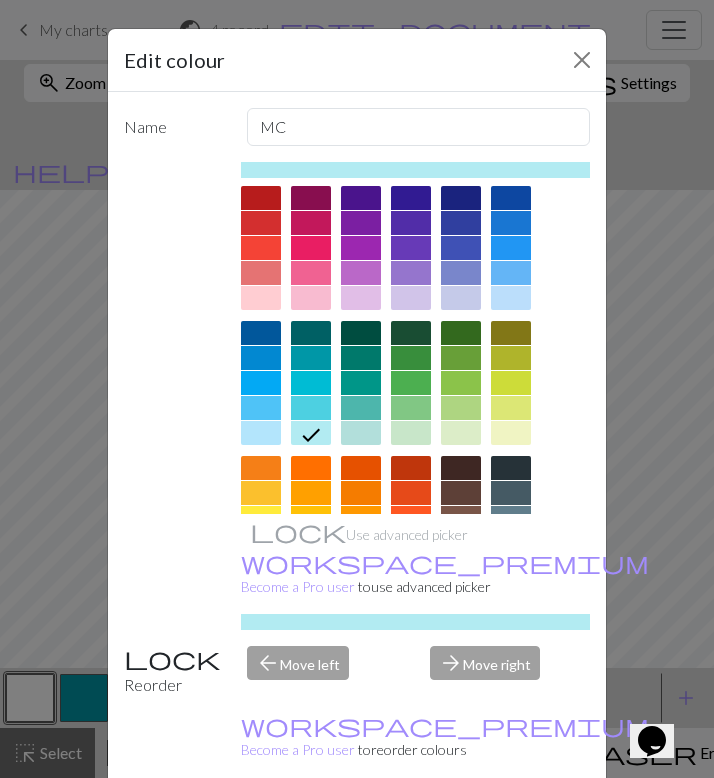 click on "Done" at bounding box center [477, 829] 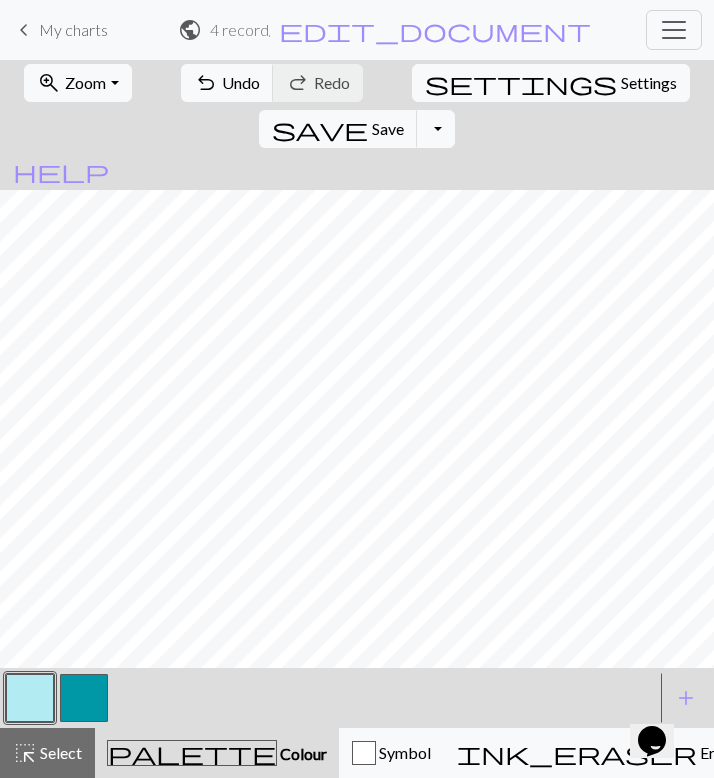 click at bounding box center [84, 698] 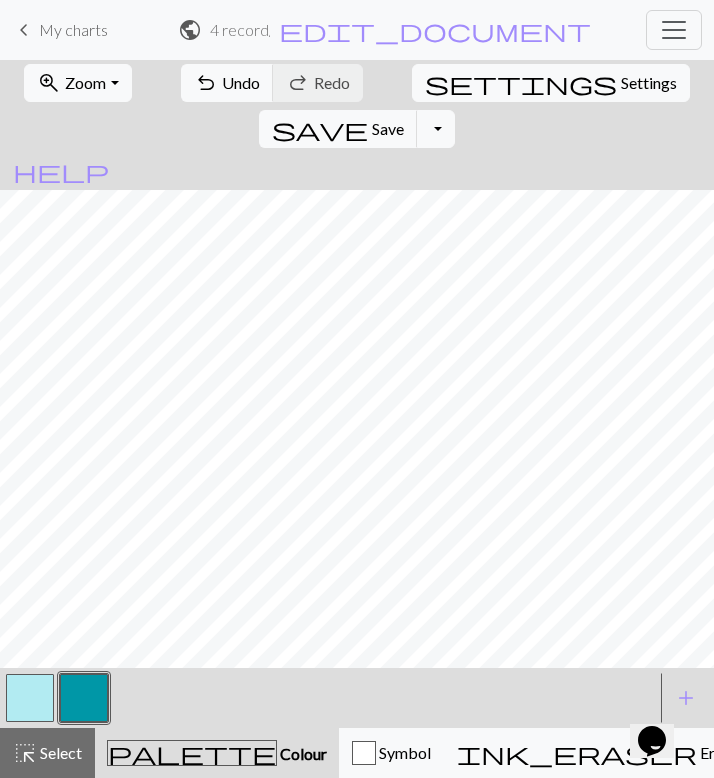 click at bounding box center (84, 698) 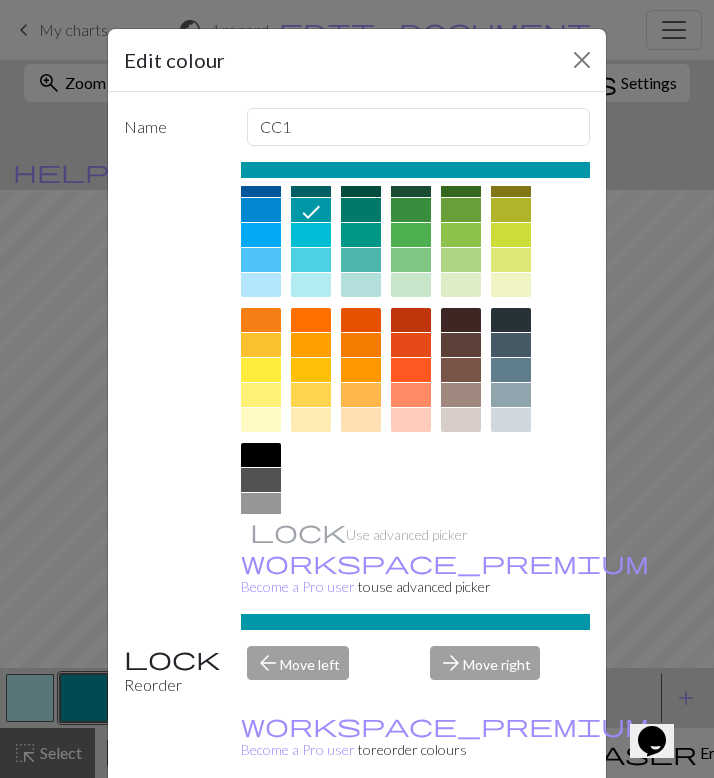 scroll, scrollTop: 218, scrollLeft: 0, axis: vertical 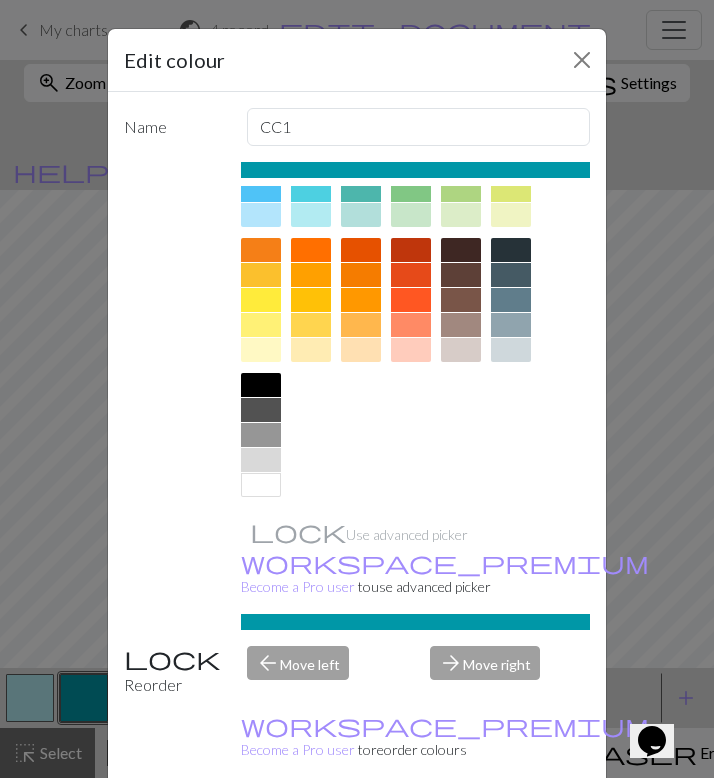 click at bounding box center [261, 410] 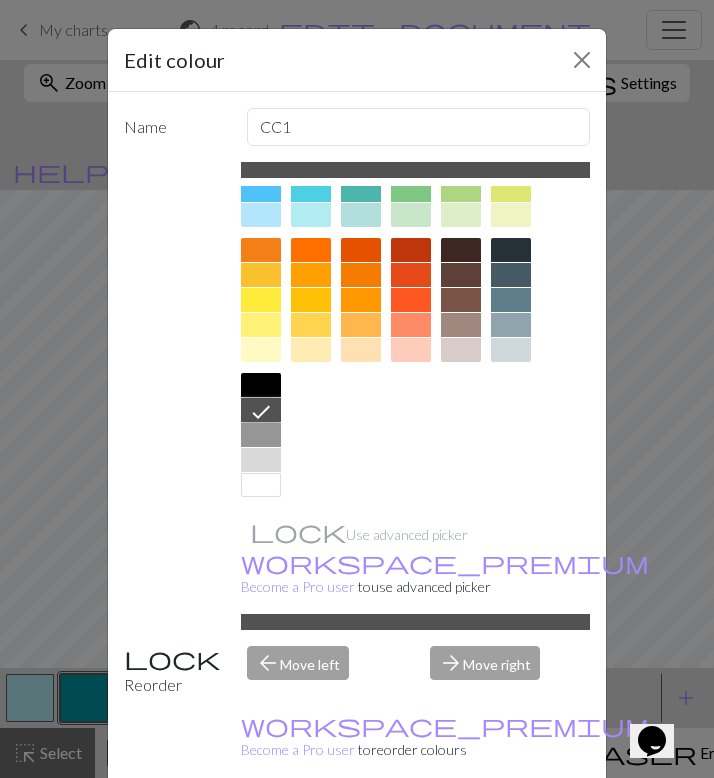 click on "Done" at bounding box center [477, 829] 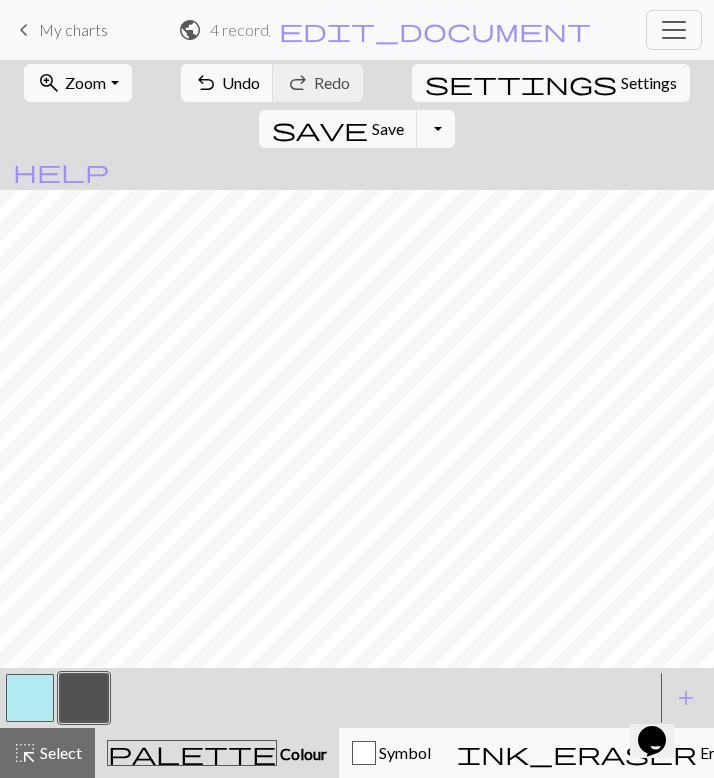 scroll, scrollTop: 0, scrollLeft: 0, axis: both 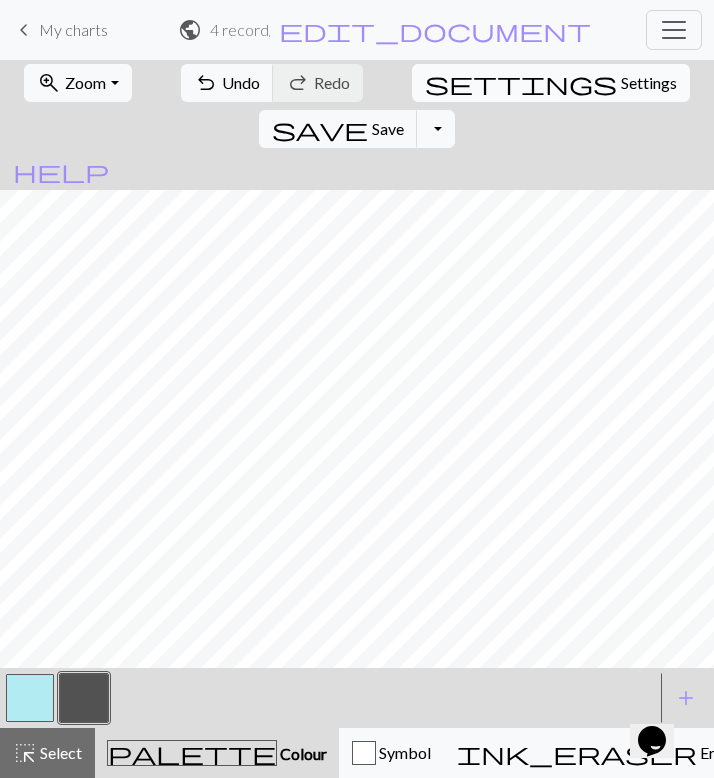 click on "Settings" at bounding box center [649, 83] 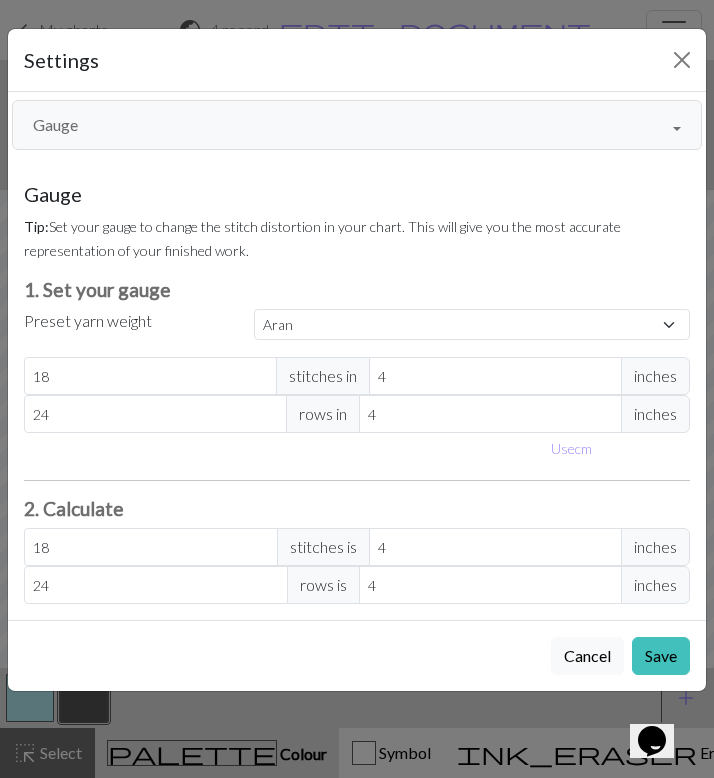 click on "Gauge" at bounding box center (357, 125) 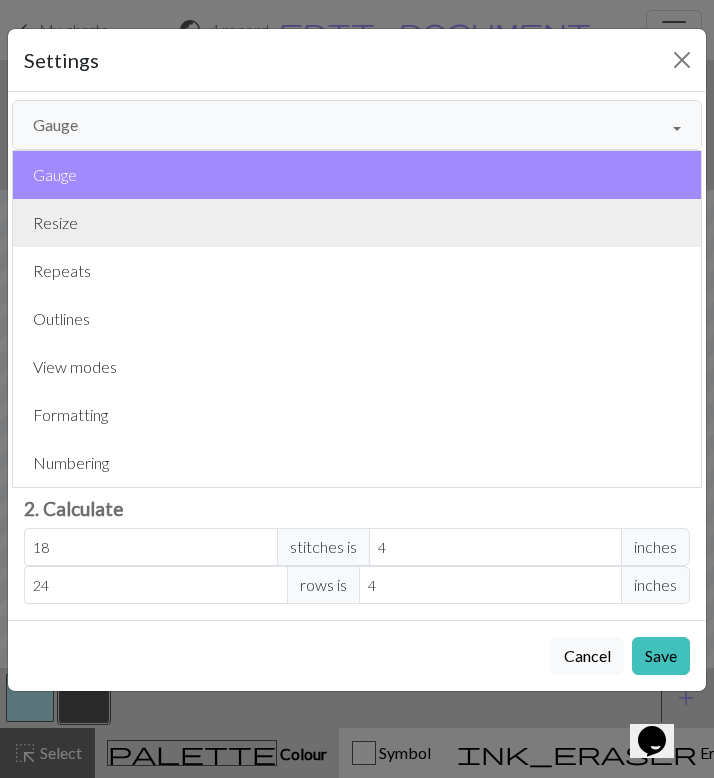 click on "Resize" at bounding box center [357, 223] 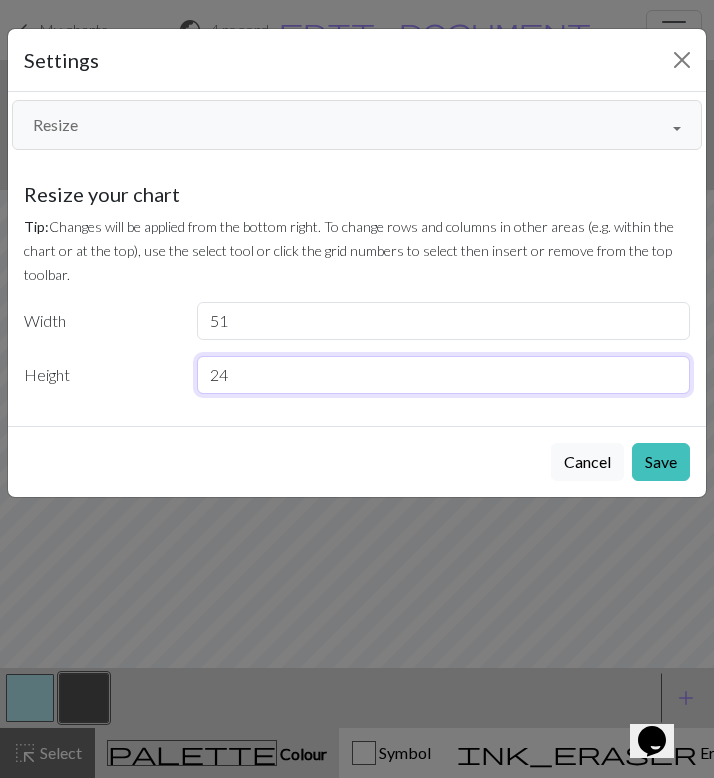 drag, startPoint x: 231, startPoint y: 375, endPoint x: 204, endPoint y: 374, distance: 27.018513 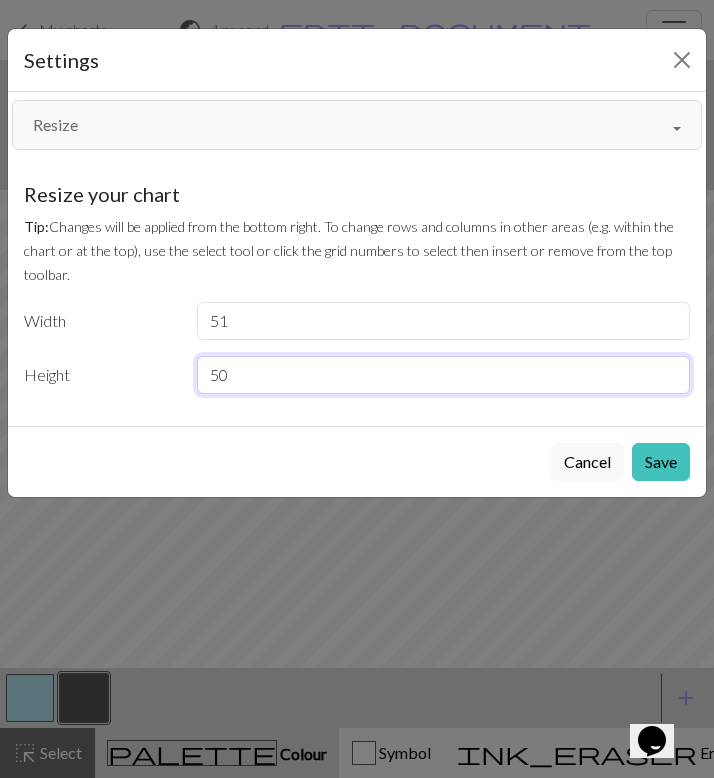 type on "50" 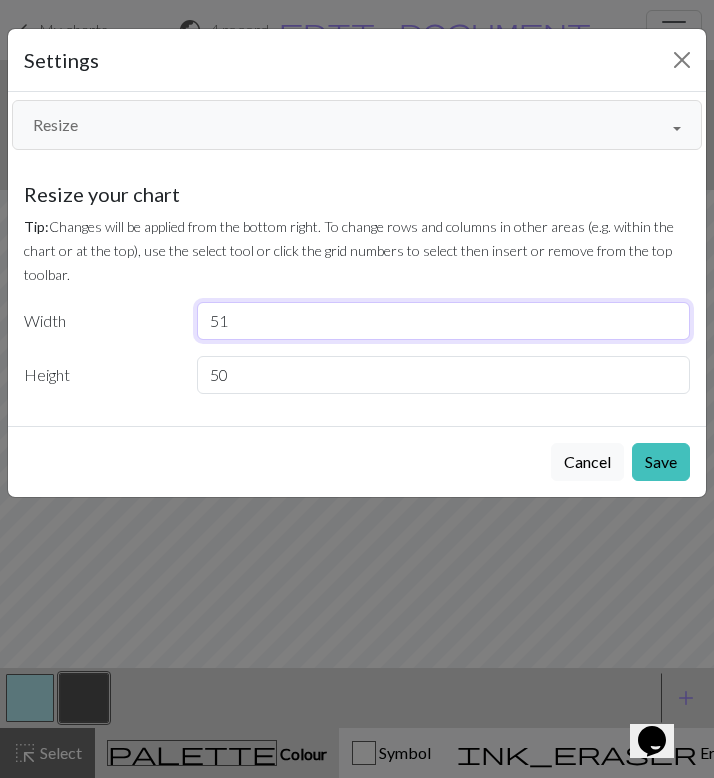 click on "51" at bounding box center (444, 321) 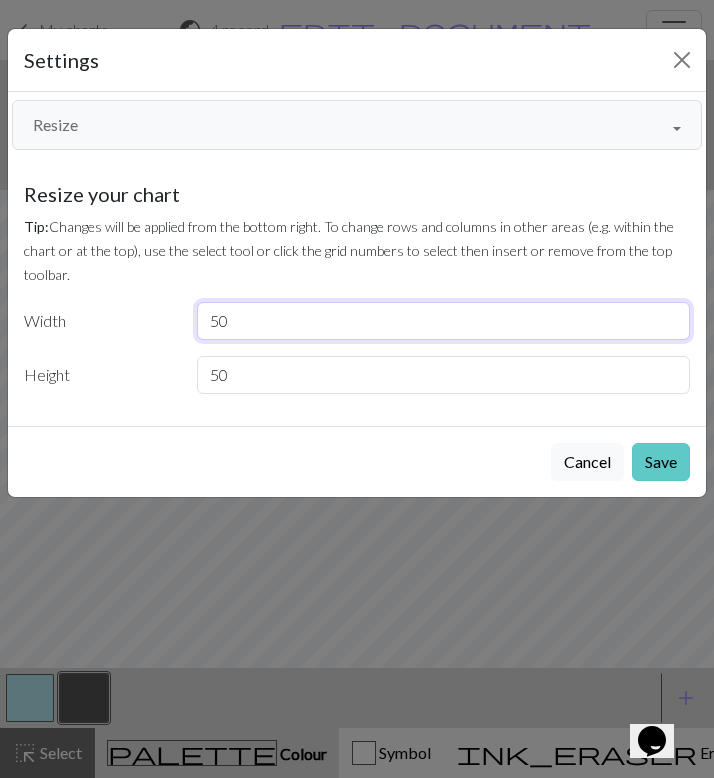 type on "50" 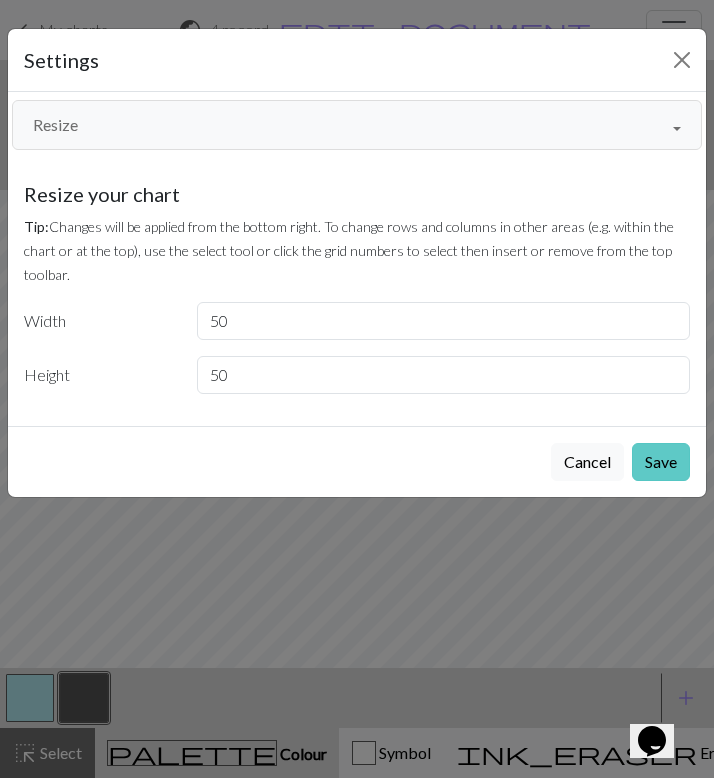 click on "Save" at bounding box center (661, 462) 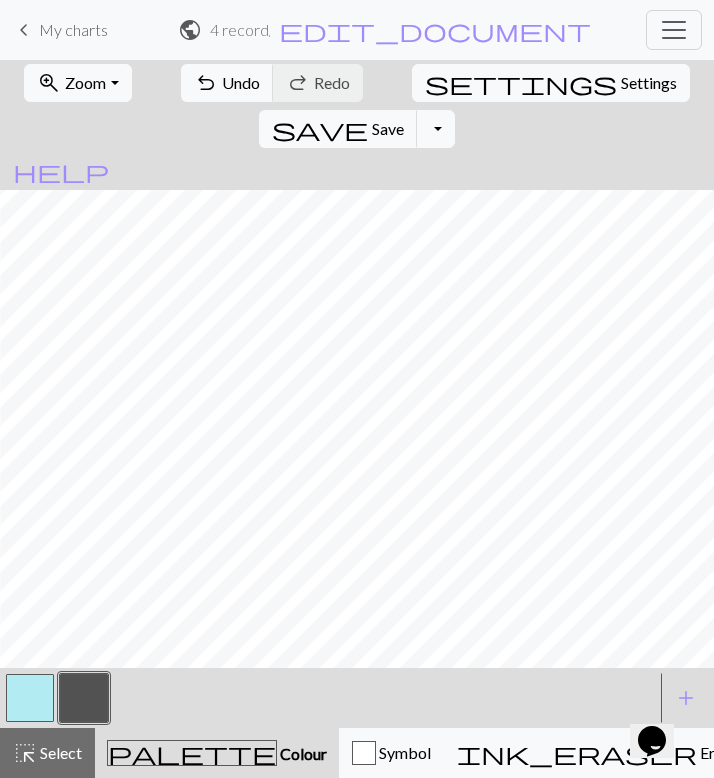 scroll, scrollTop: 528, scrollLeft: 722, axis: both 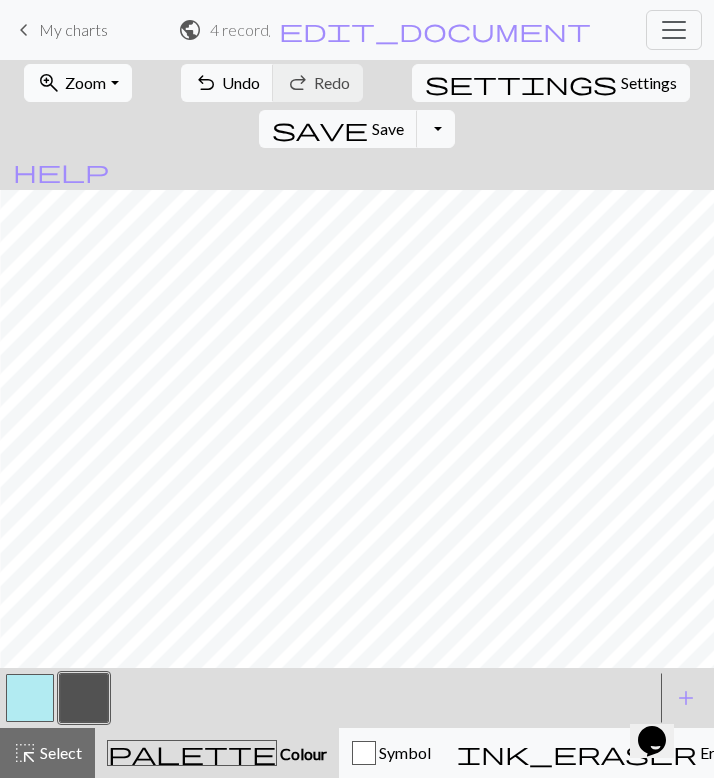 click on "Zoom" at bounding box center [85, 82] 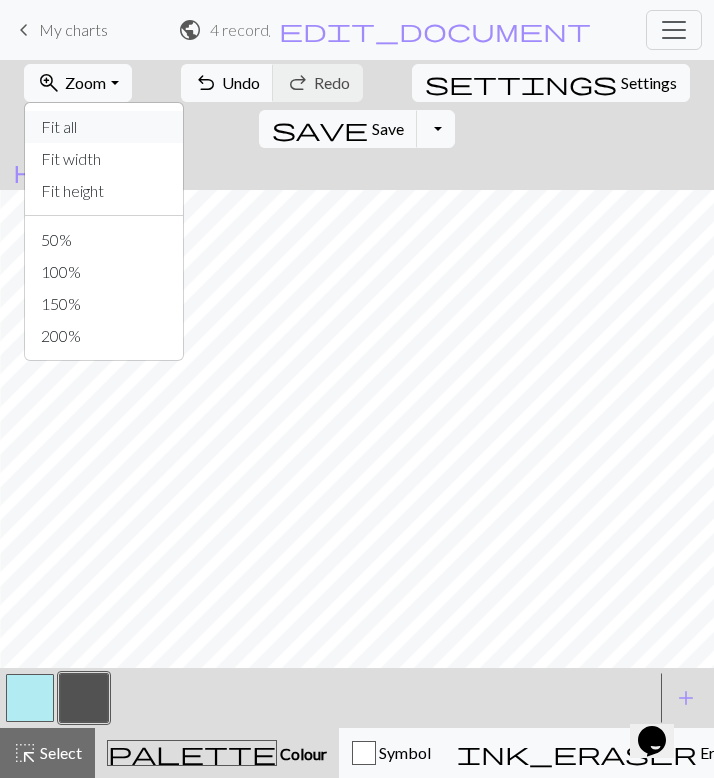 click on "Fit all" at bounding box center (104, 127) 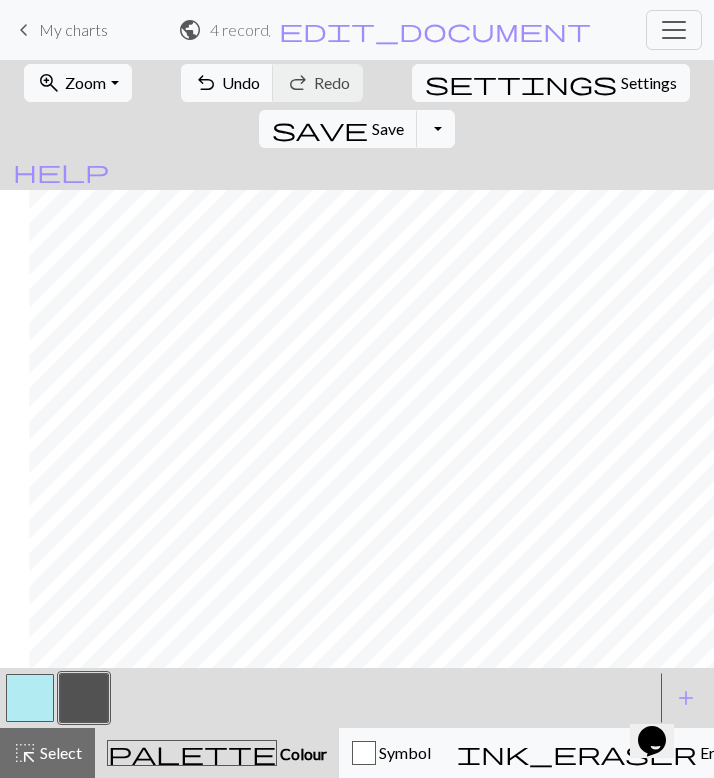 scroll, scrollTop: 0, scrollLeft: 29, axis: horizontal 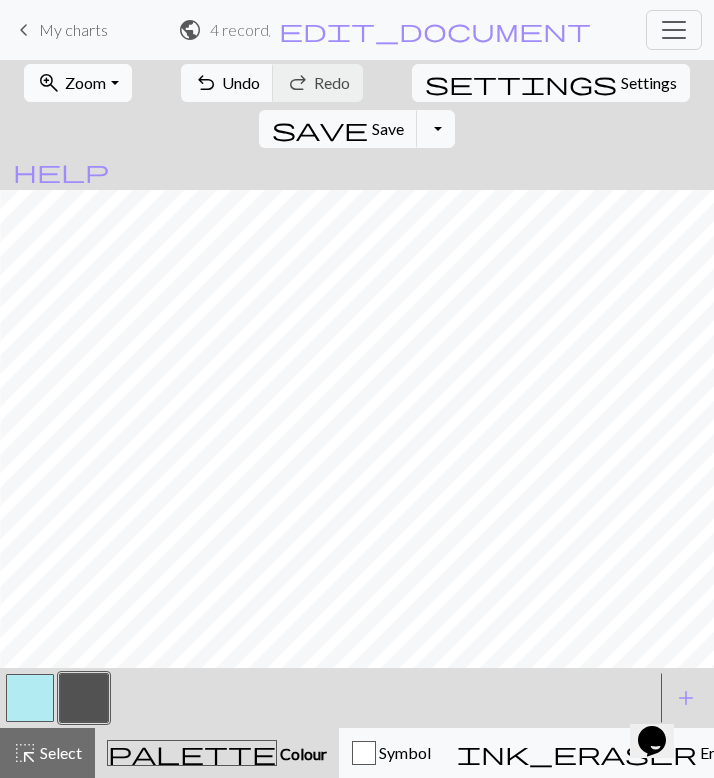 click on "zoom_in Zoom Zoom" at bounding box center (77, 83) 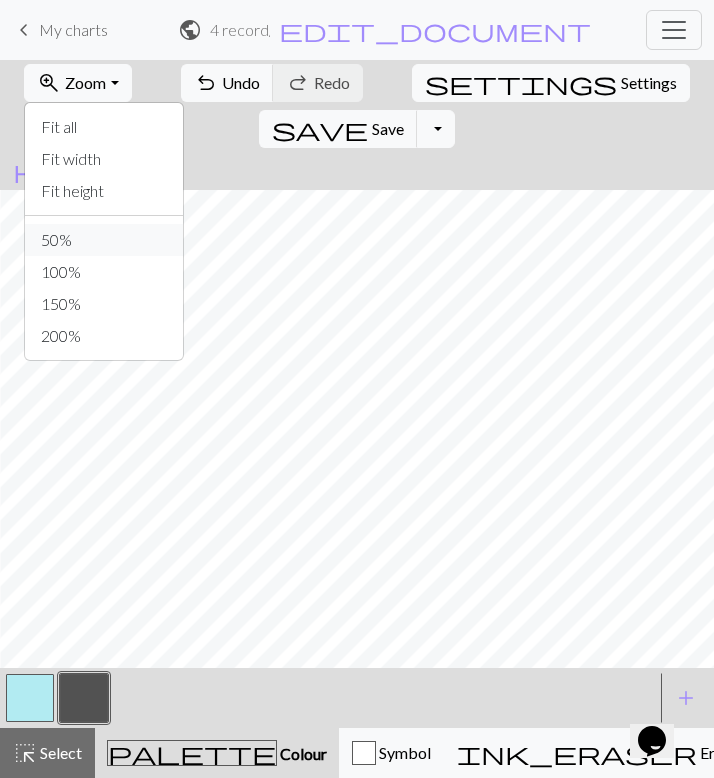 click on "50%" at bounding box center [104, 240] 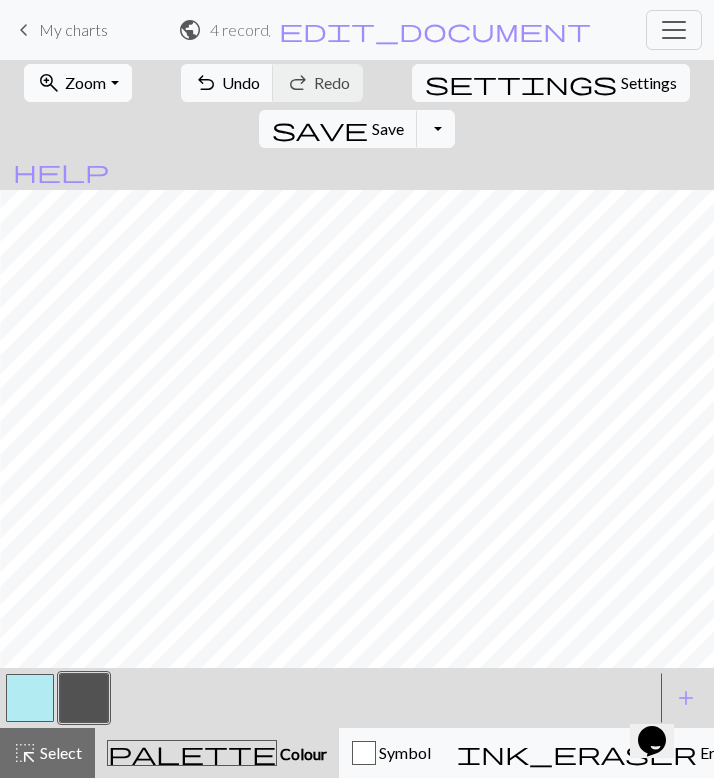 click on "Zoom" at bounding box center (85, 82) 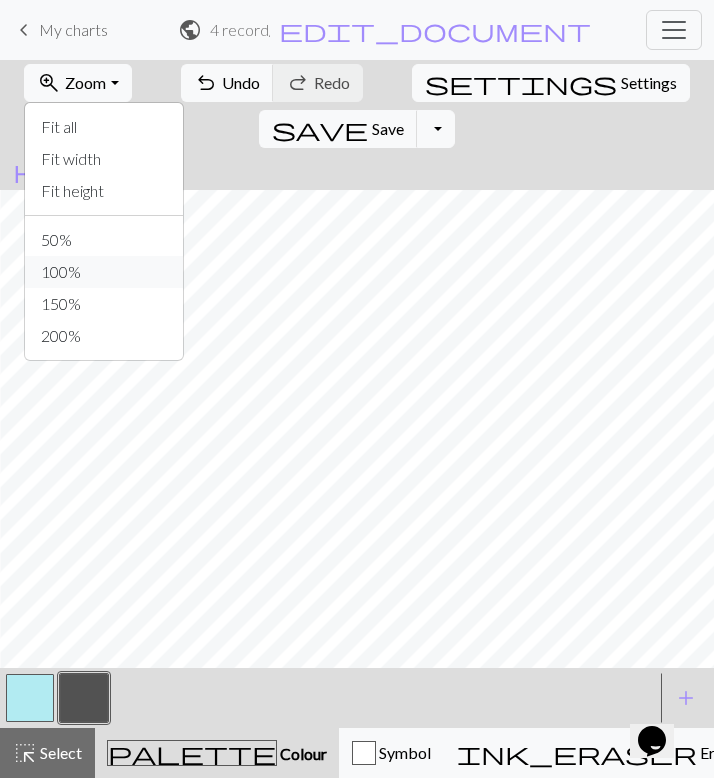 click on "100%" at bounding box center (104, 272) 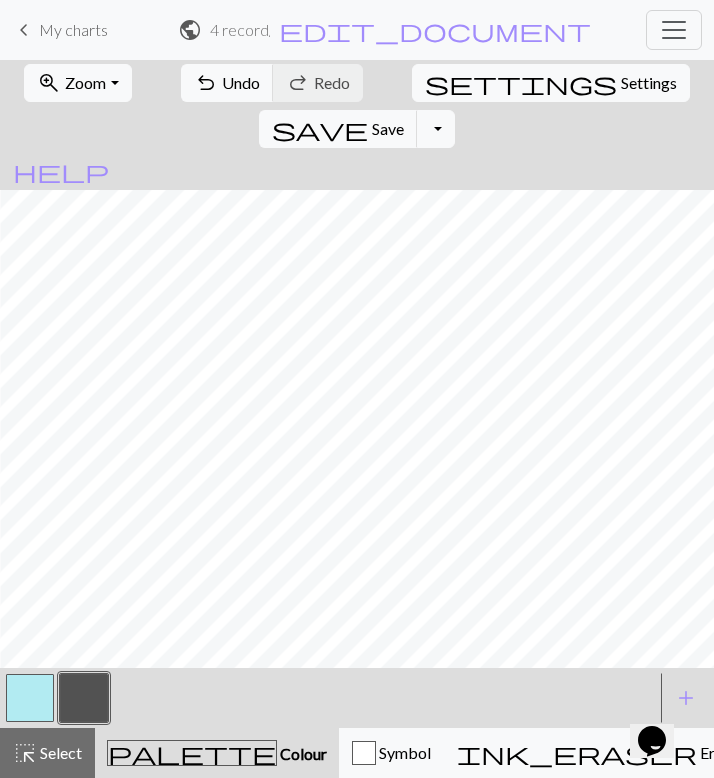 scroll, scrollTop: 528, scrollLeft: 722, axis: both 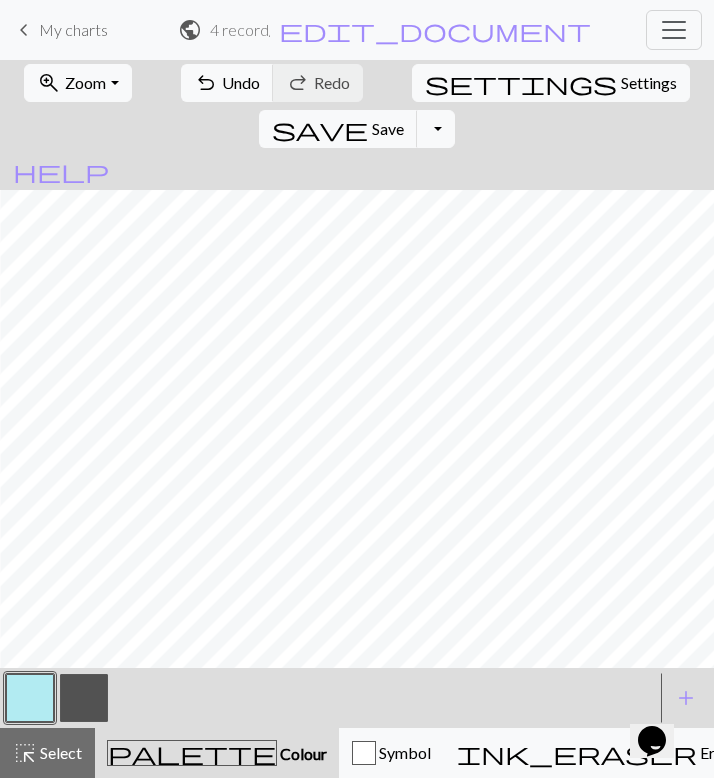 click at bounding box center [84, 698] 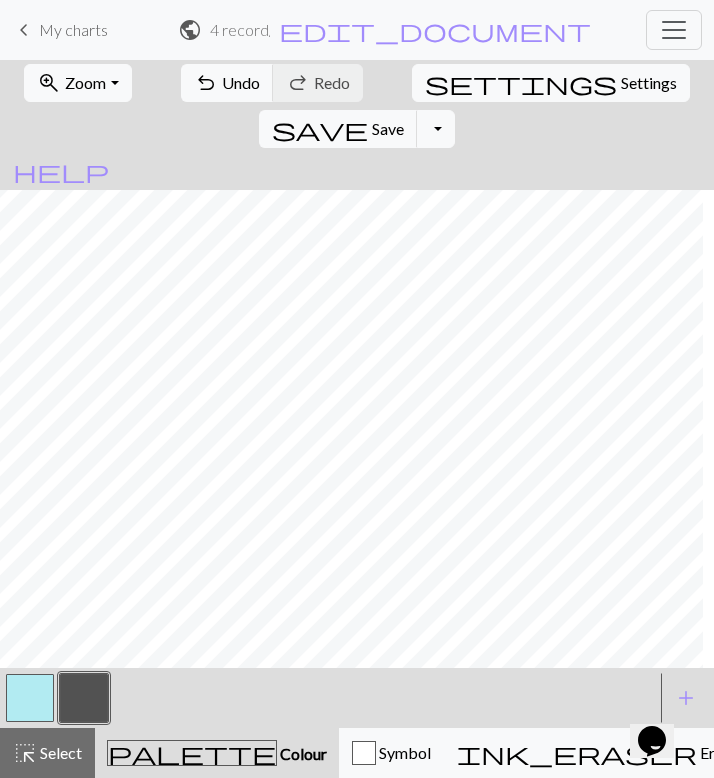 scroll, scrollTop: 528, scrollLeft: 0, axis: vertical 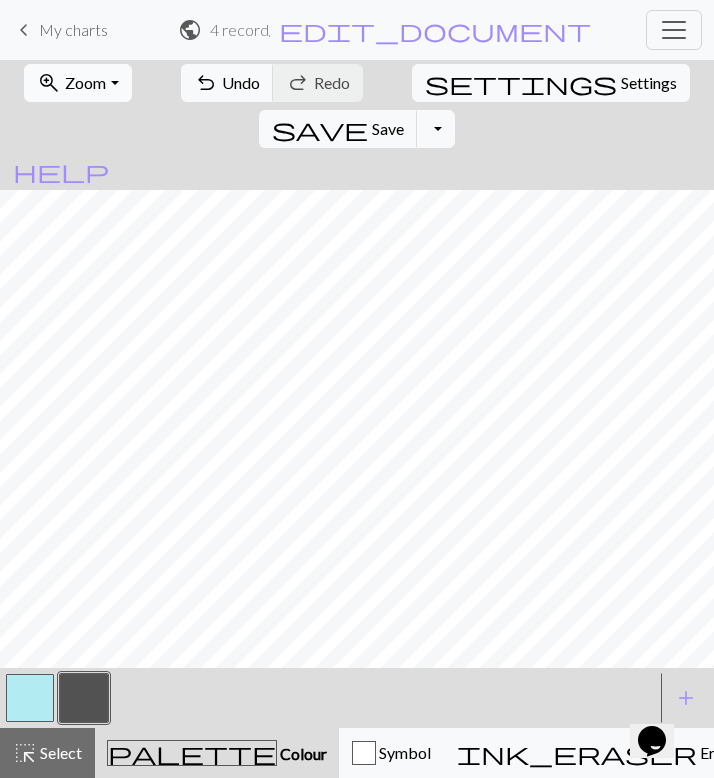 click on "zoom_in Zoom Zoom" at bounding box center [77, 83] 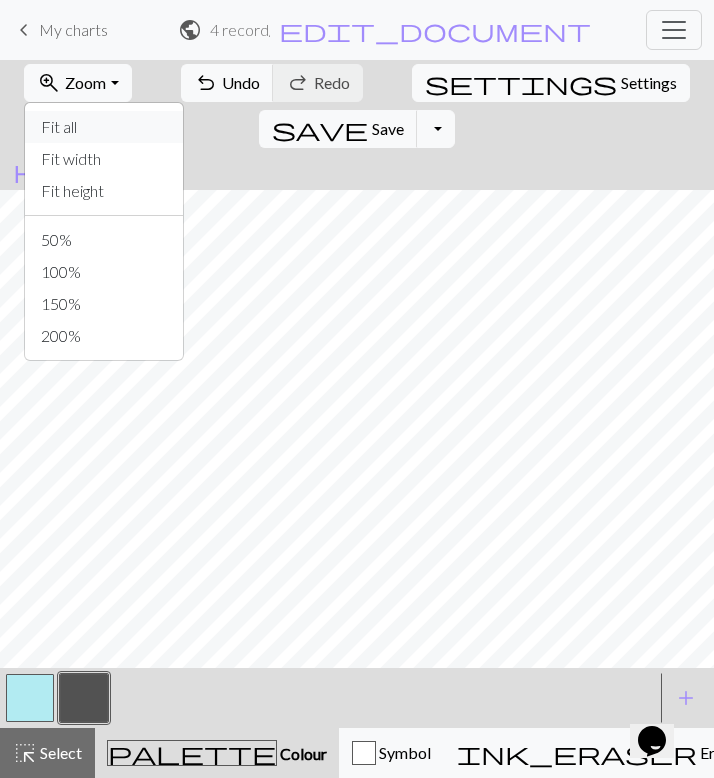 click on "Fit all" at bounding box center (104, 127) 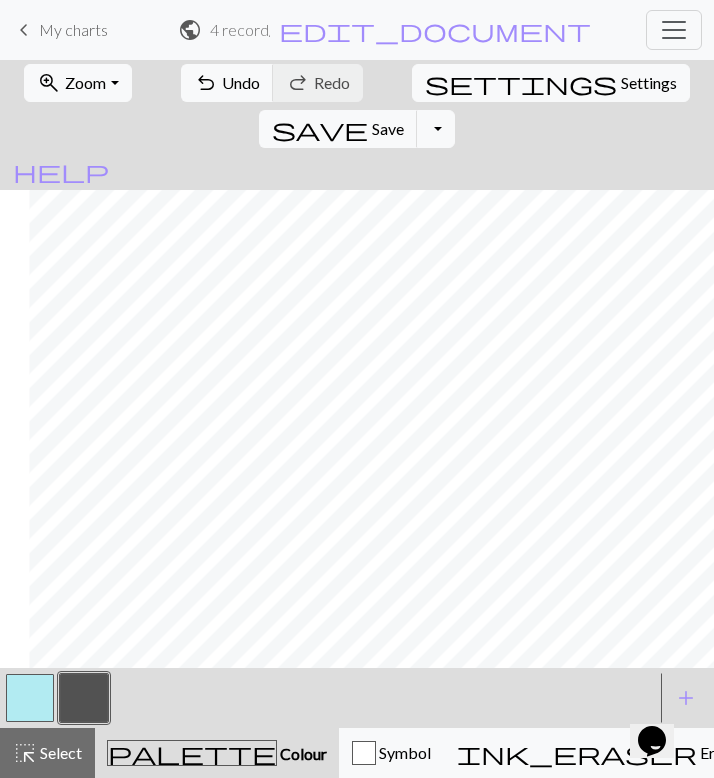 scroll, scrollTop: 8, scrollLeft: 29, axis: both 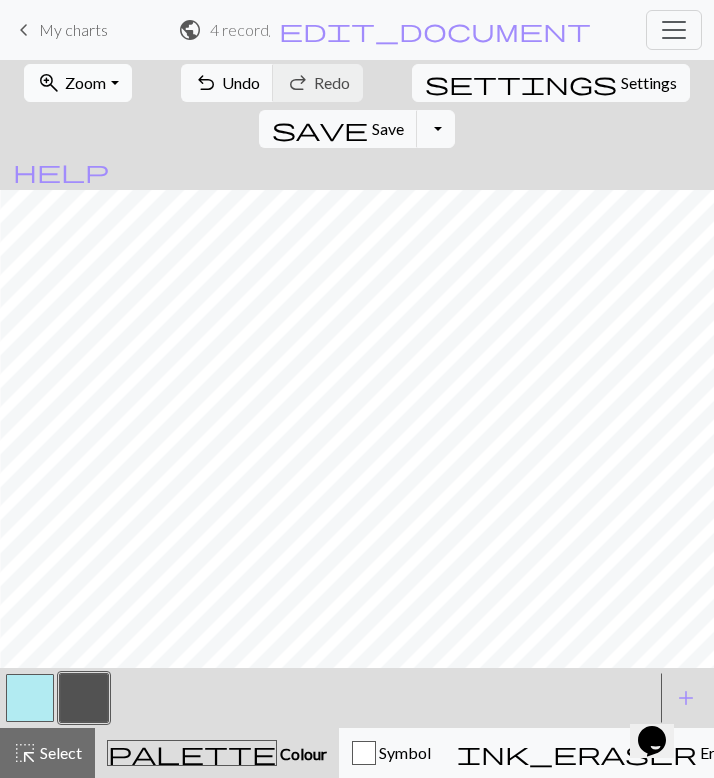 click on "Zoom" at bounding box center [85, 82] 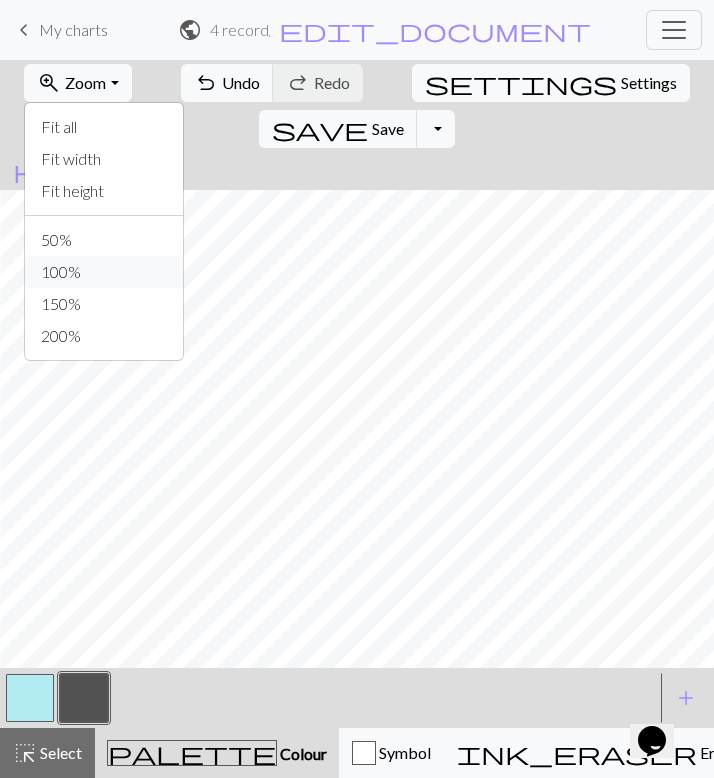 click on "100%" at bounding box center [104, 272] 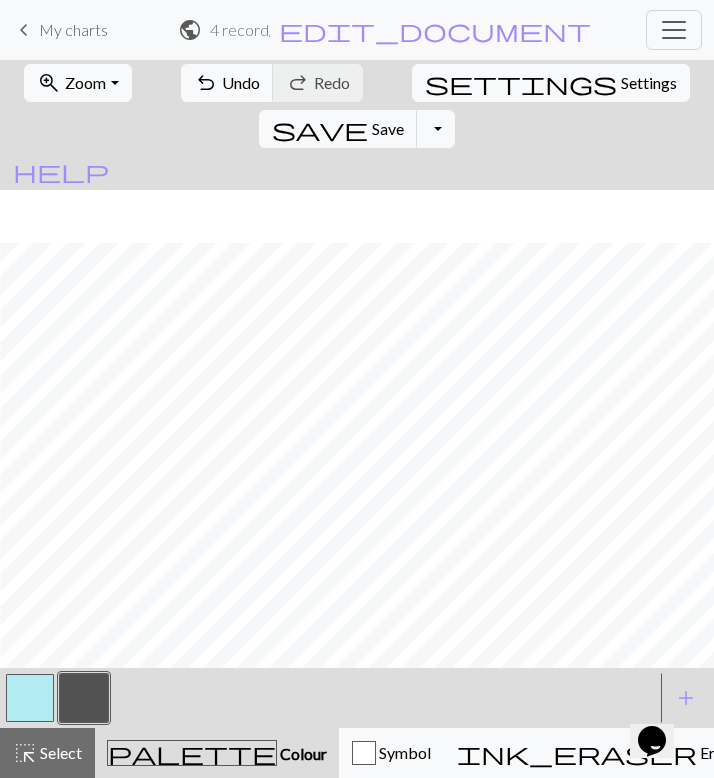 scroll, scrollTop: 0, scrollLeft: 722, axis: horizontal 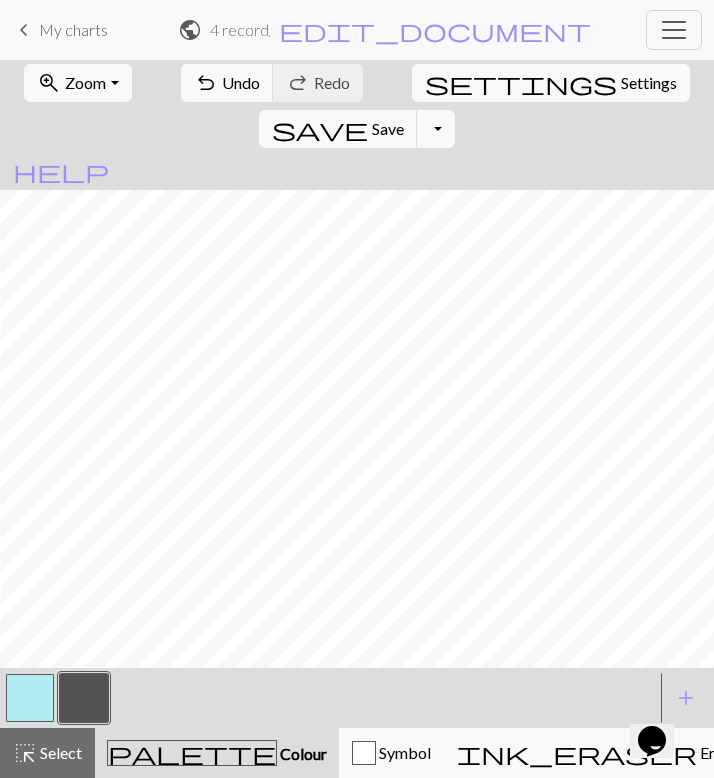 click at bounding box center [30, 698] 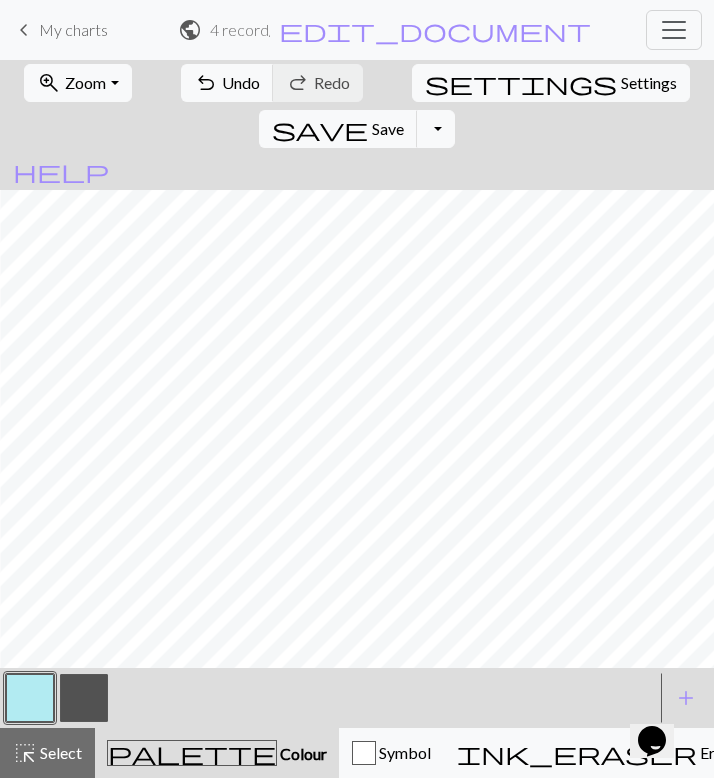 click at bounding box center (84, 698) 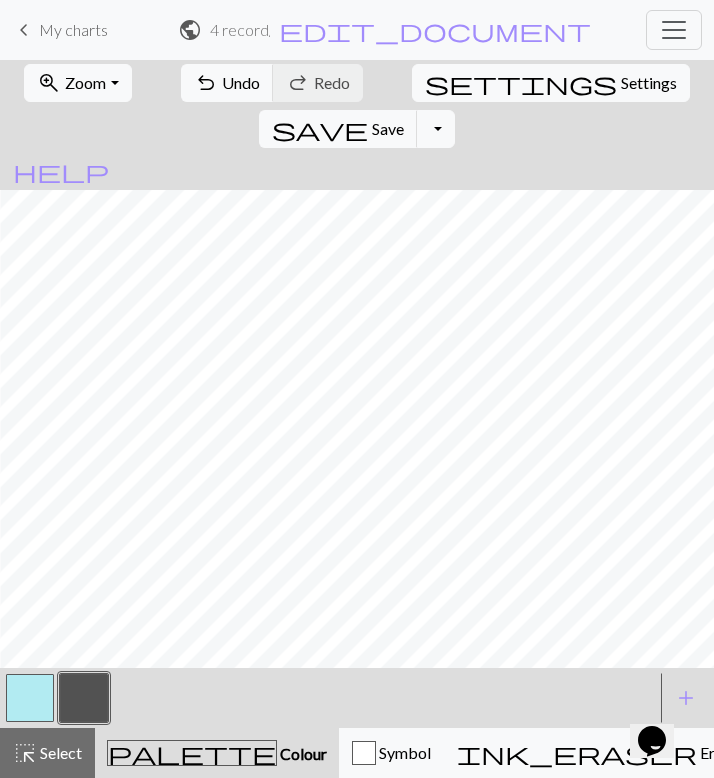 click at bounding box center (30, 698) 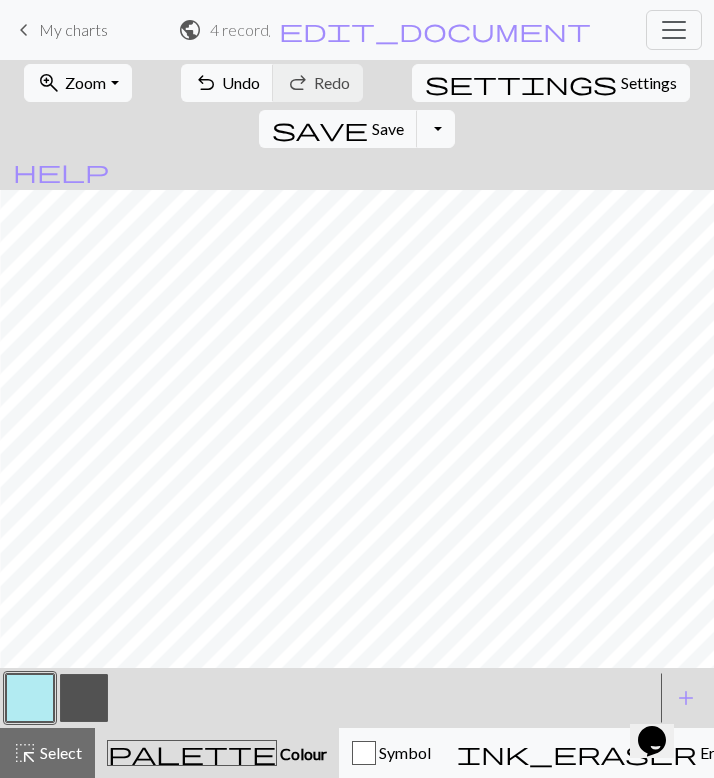 click at bounding box center [84, 698] 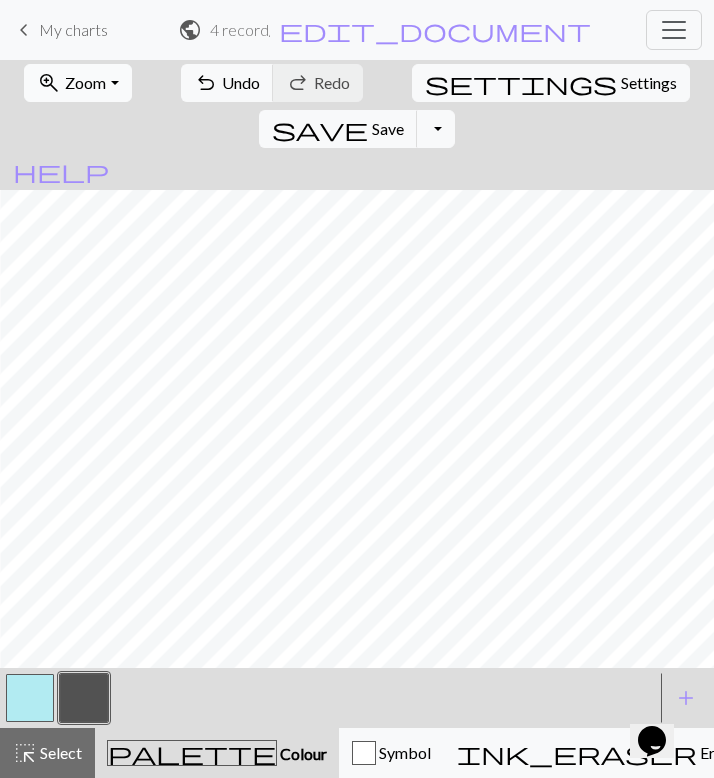 click on "zoom_in Zoom Zoom" at bounding box center (77, 83) 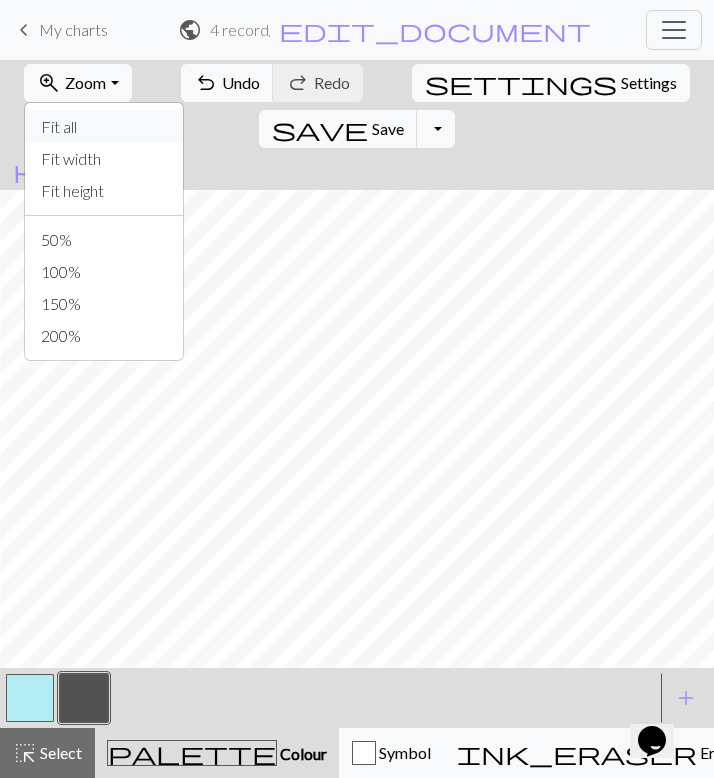 click on "Fit all" at bounding box center [104, 127] 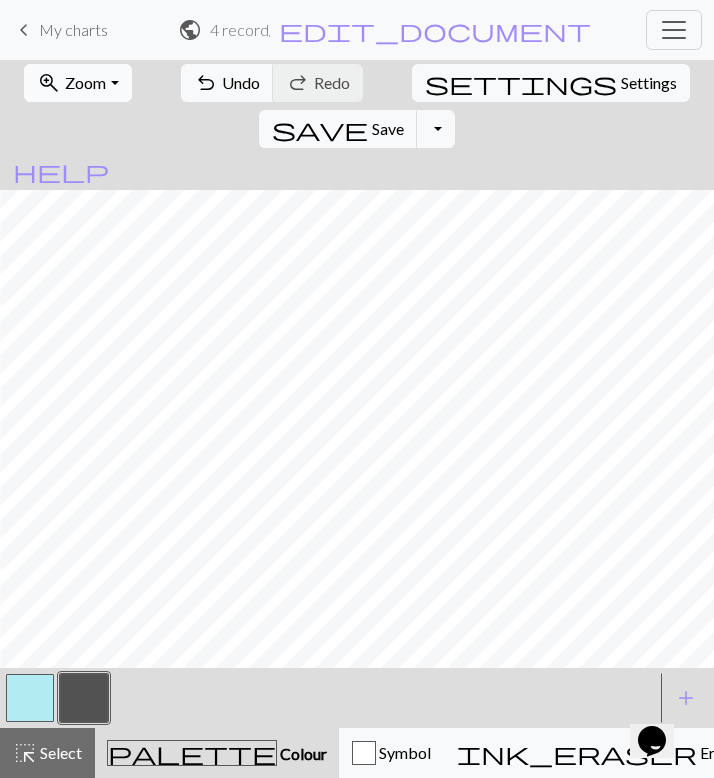 click on "zoom_in Zoom Zoom" at bounding box center [77, 83] 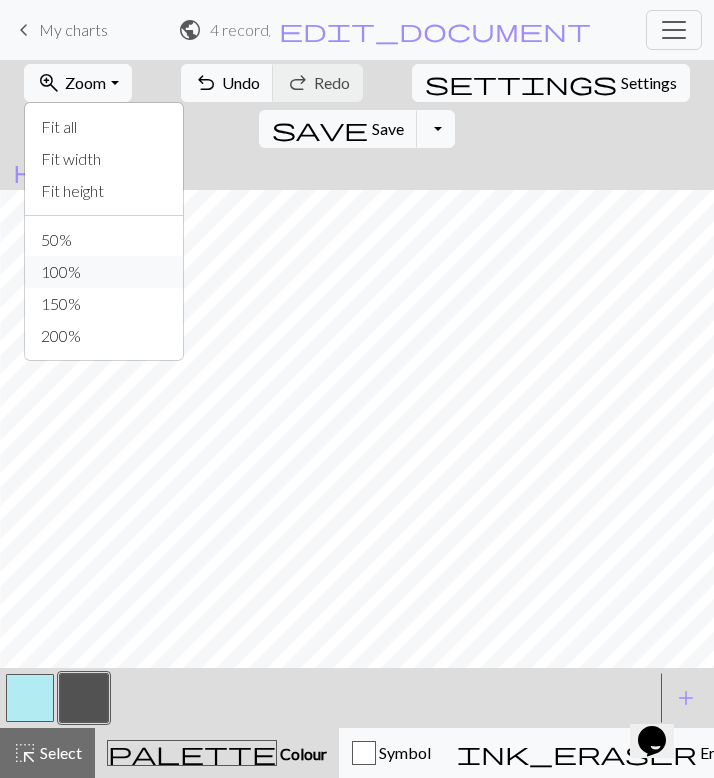 click on "100%" at bounding box center (104, 272) 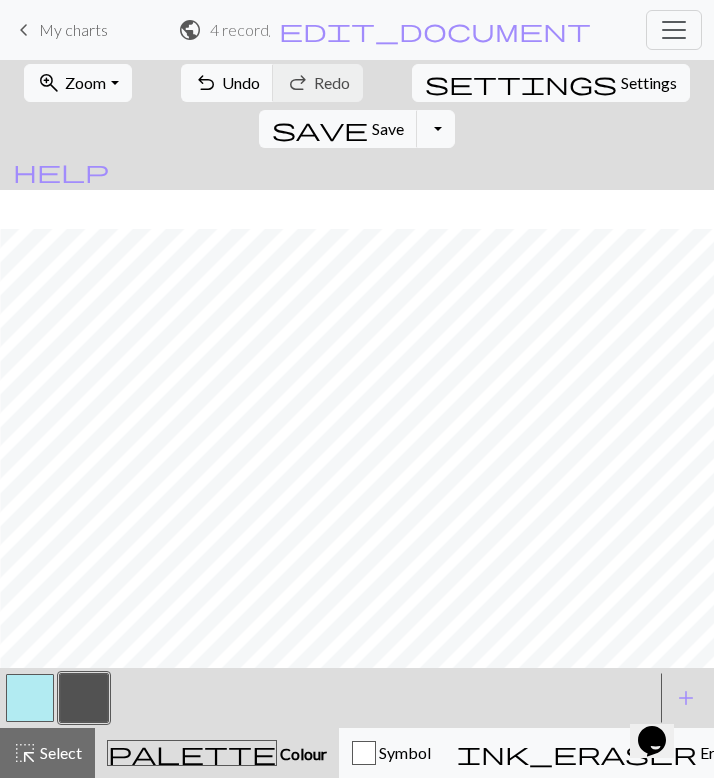 scroll, scrollTop: 0, scrollLeft: 722, axis: horizontal 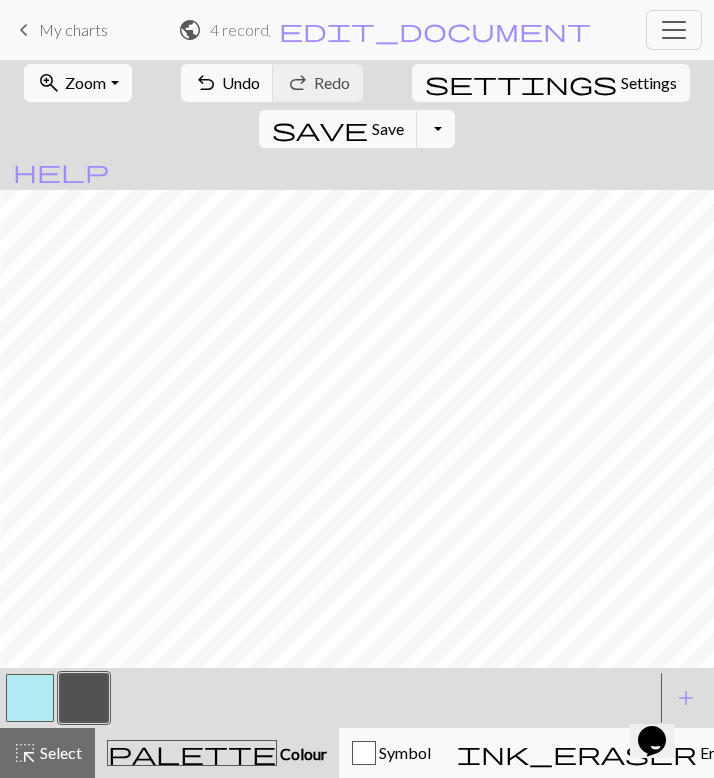 click on "Zoom" at bounding box center [85, 82] 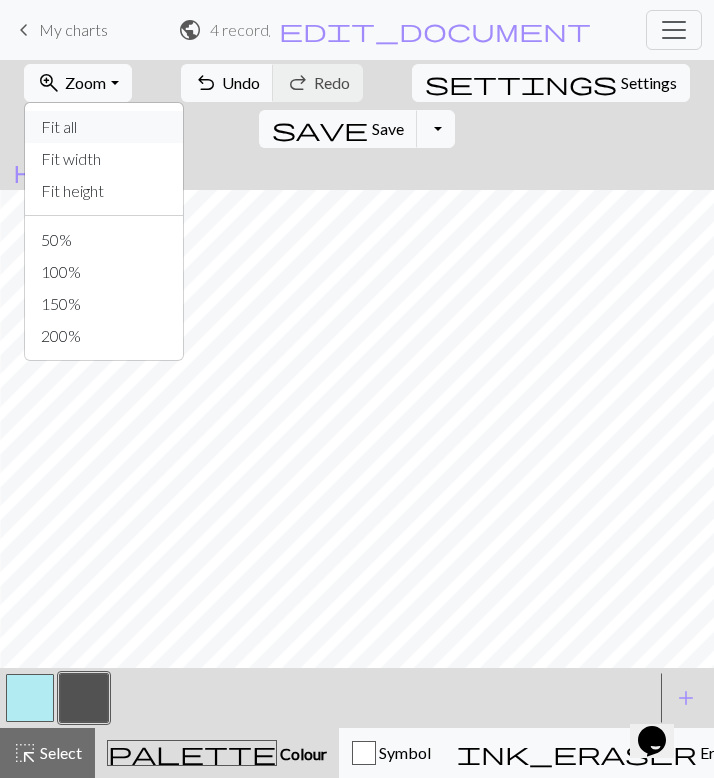 click on "Fit all" at bounding box center [104, 127] 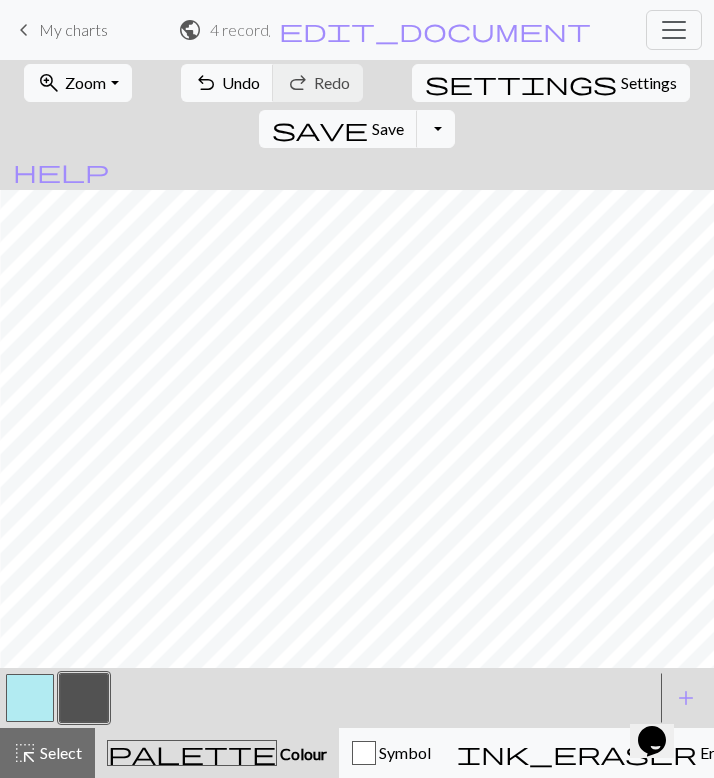 scroll, scrollTop: 0, scrollLeft: 29, axis: horizontal 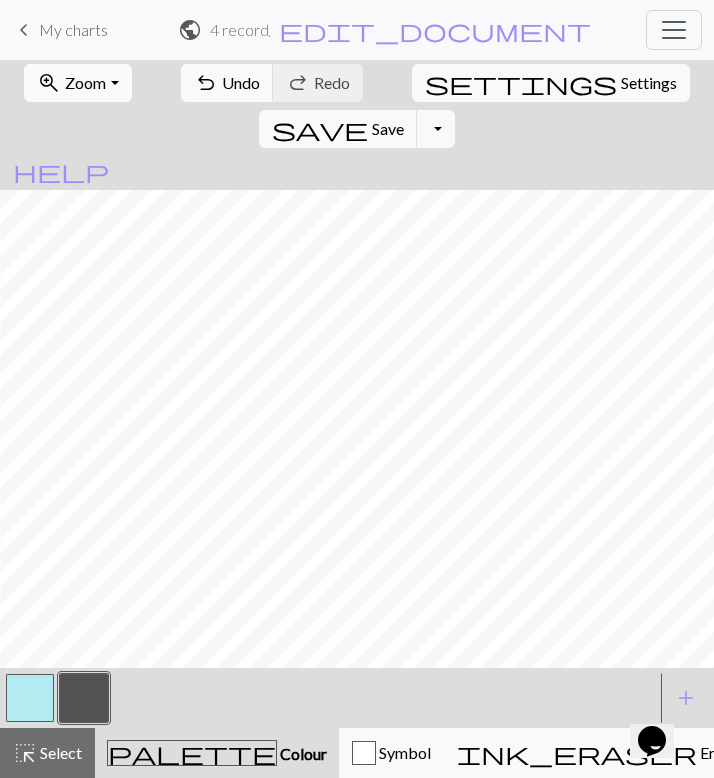 click on "zoom_in Zoom Zoom" at bounding box center (77, 83) 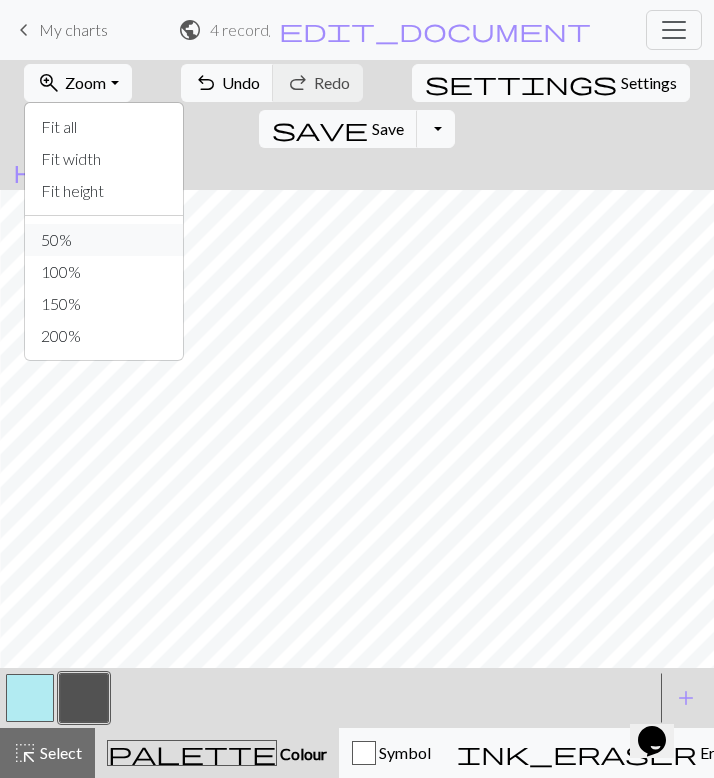 click on "50%" at bounding box center [104, 240] 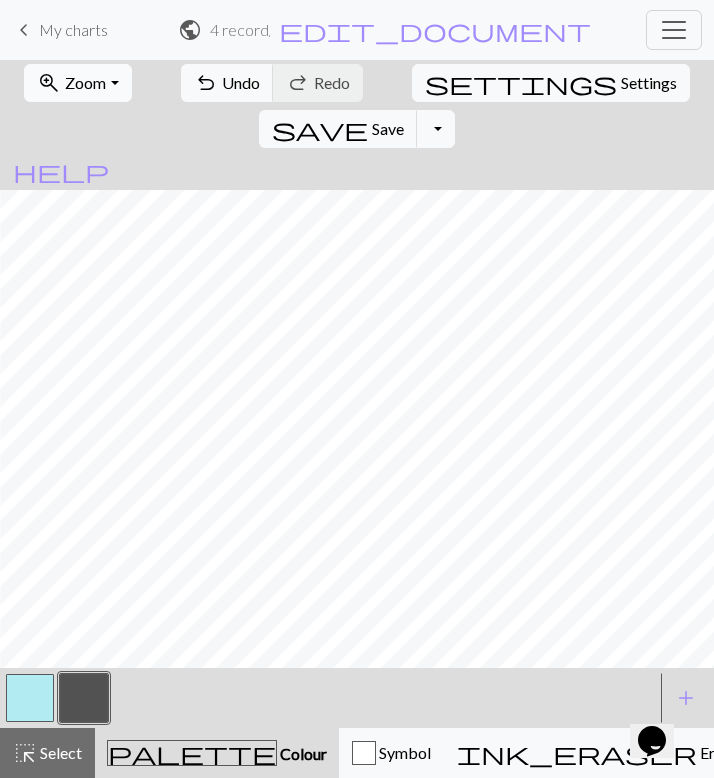 click on "zoom_in Zoom Zoom" at bounding box center (77, 83) 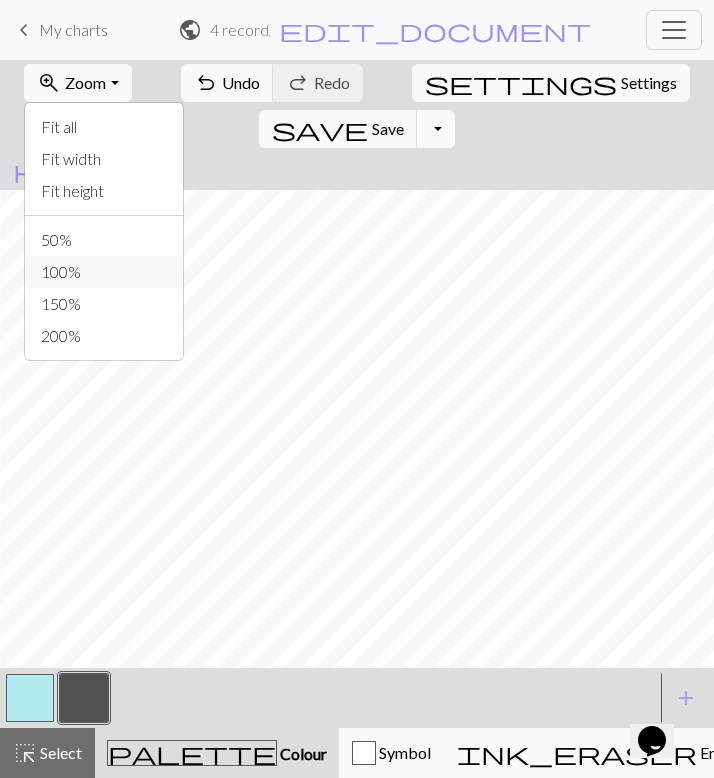 click on "100%" at bounding box center [104, 272] 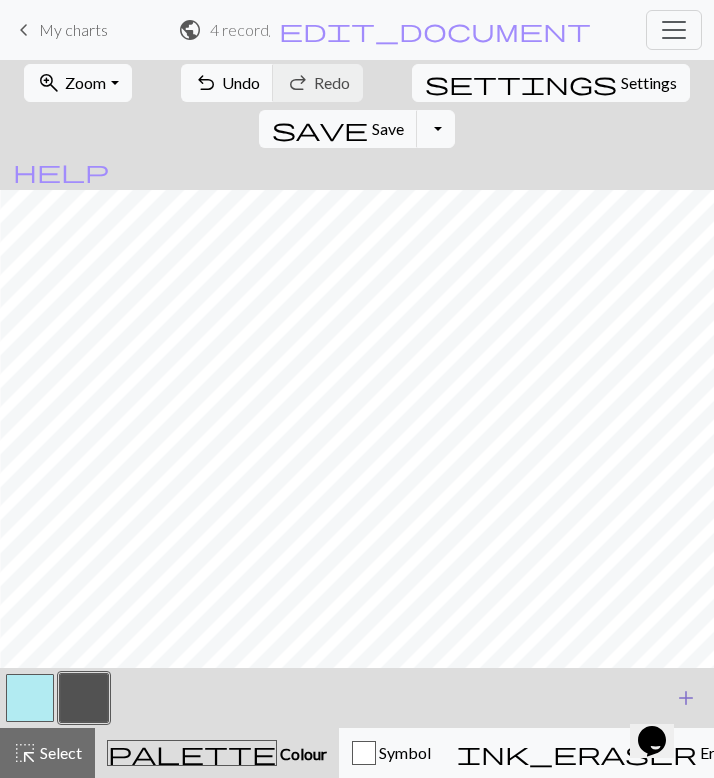 click on "add" at bounding box center [686, 698] 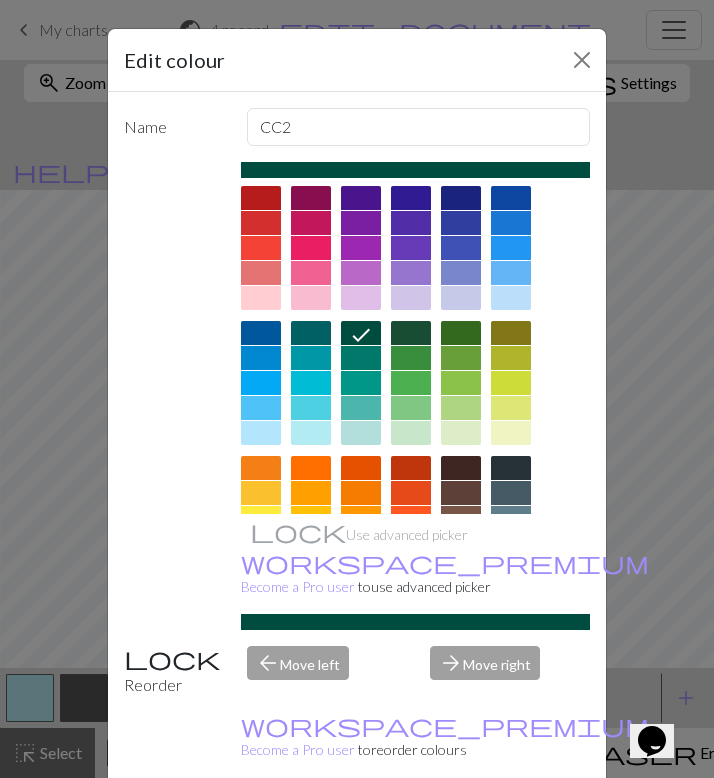click on "Done" at bounding box center [477, 829] 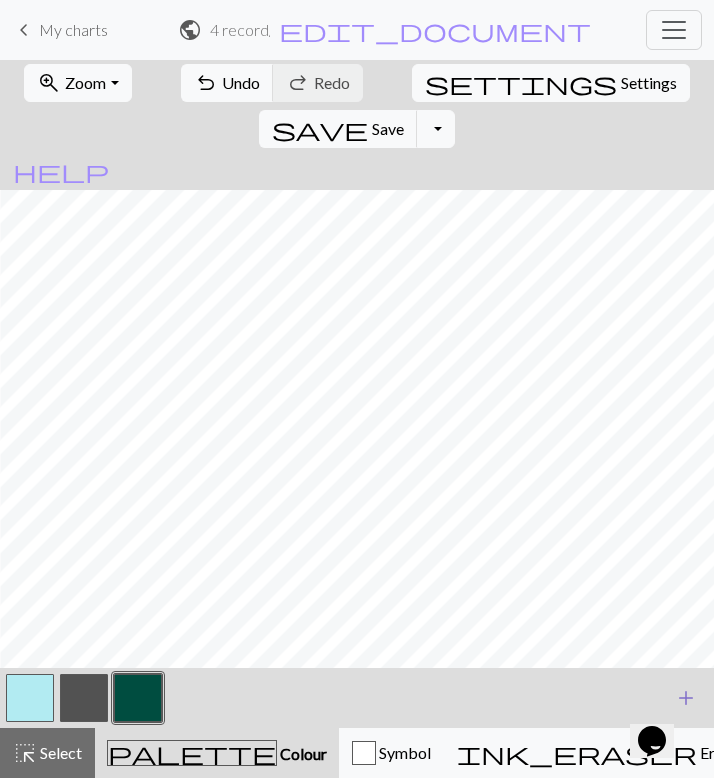 click on "add" at bounding box center [686, 698] 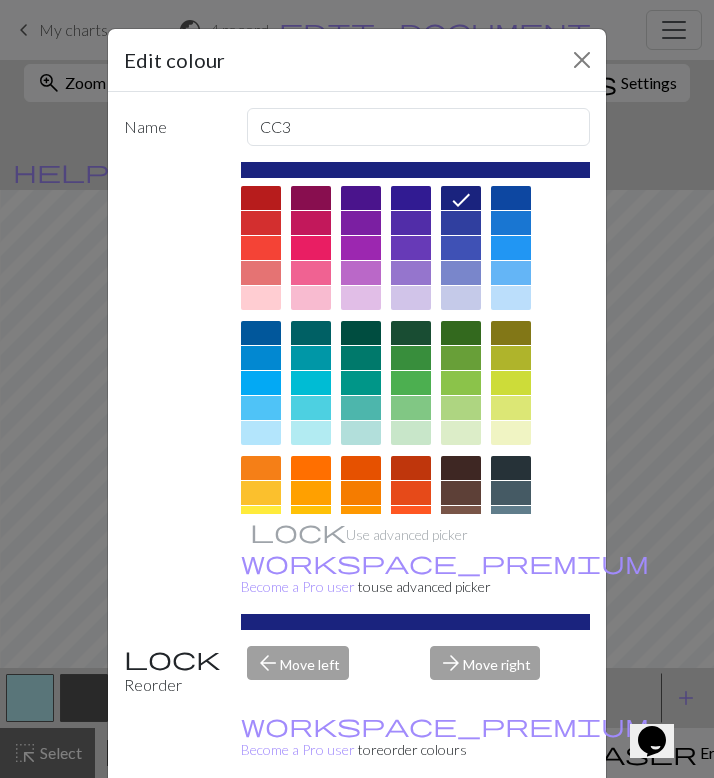 click on "Done" at bounding box center [477, 829] 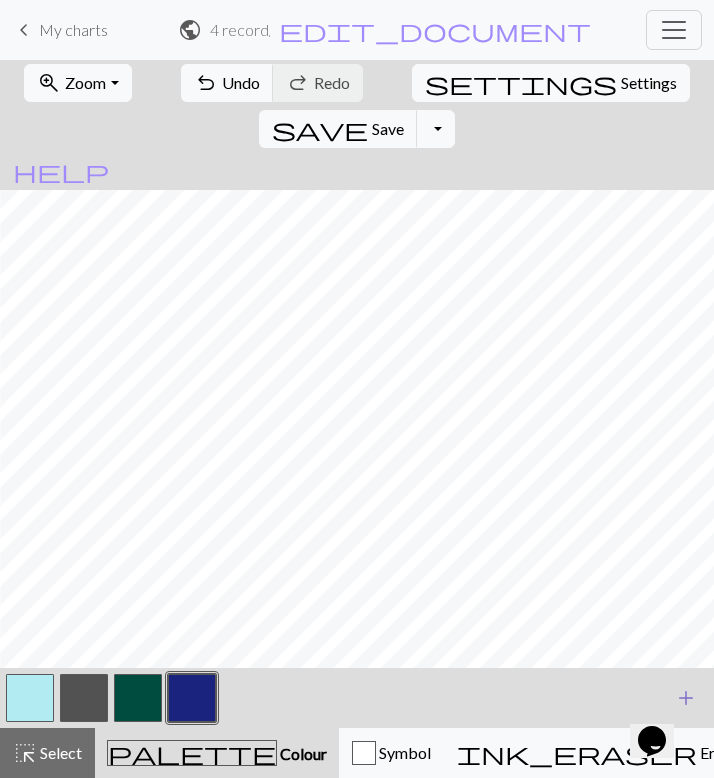 click on "add" at bounding box center [686, 698] 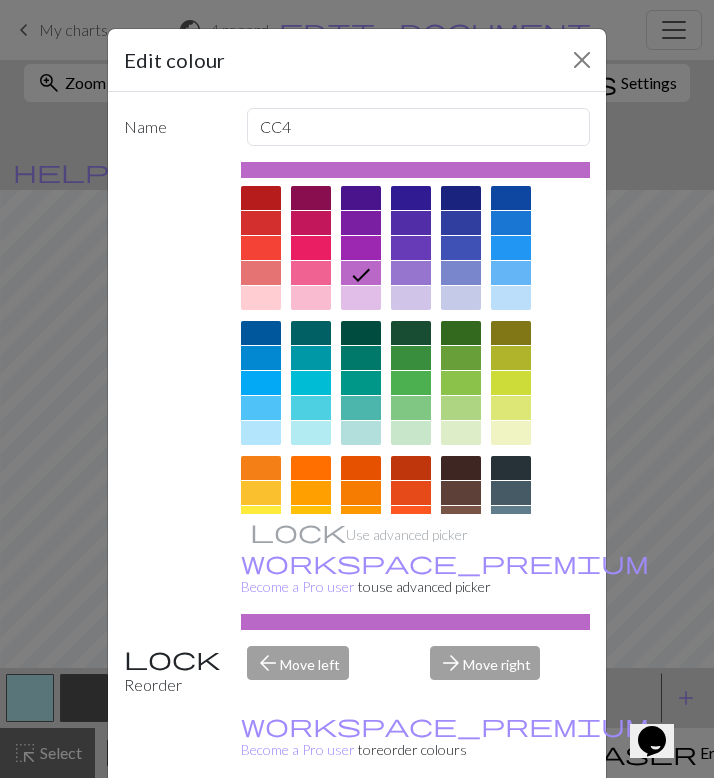 click on "Done" at bounding box center (477, 829) 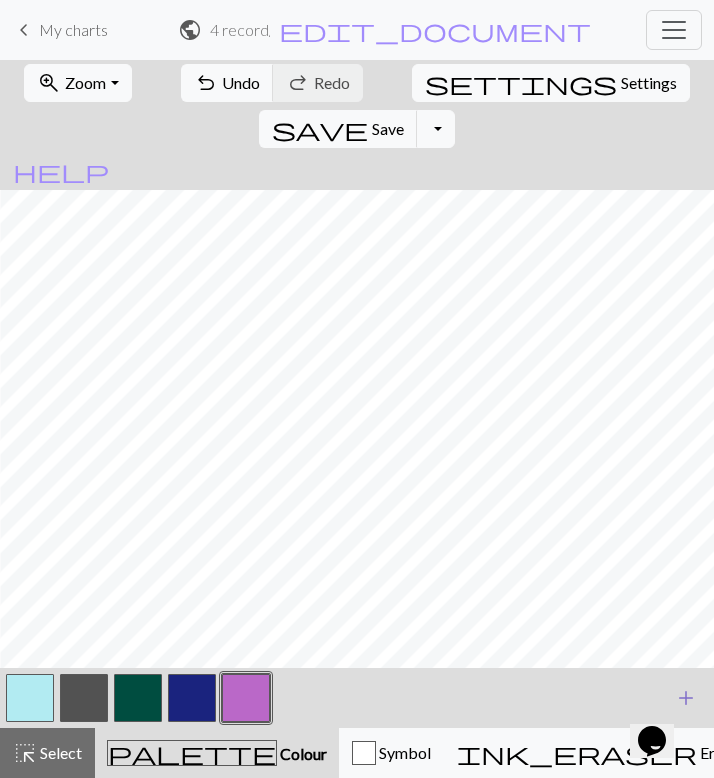 click on "add Add a  colour" at bounding box center [686, 698] 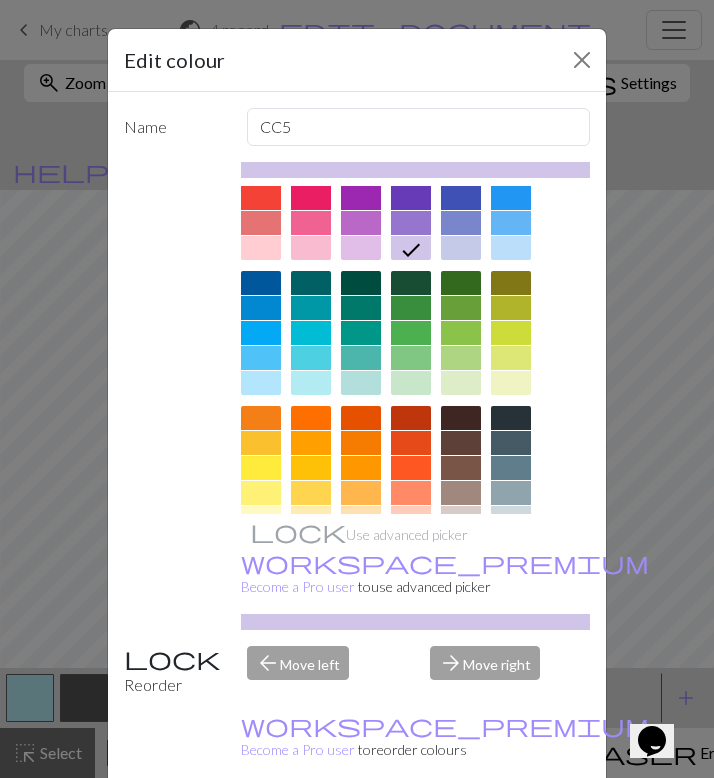 scroll, scrollTop: 70, scrollLeft: 0, axis: vertical 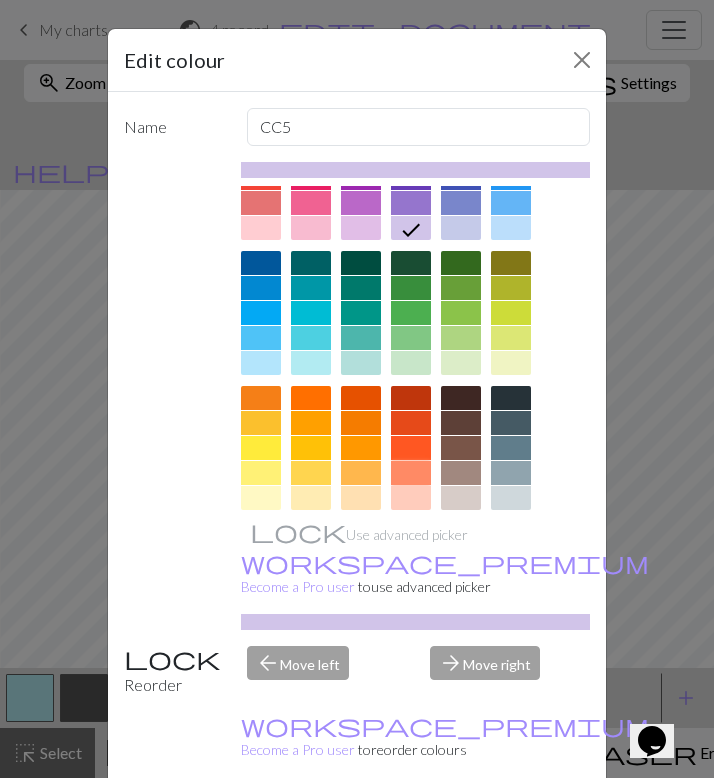 click at bounding box center [411, 473] 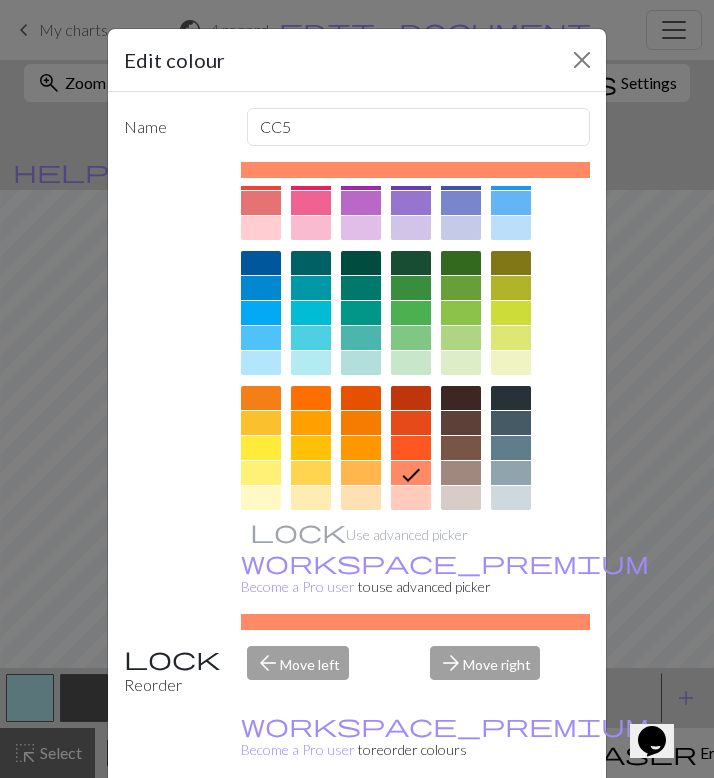 click on "Done" at bounding box center [477, 829] 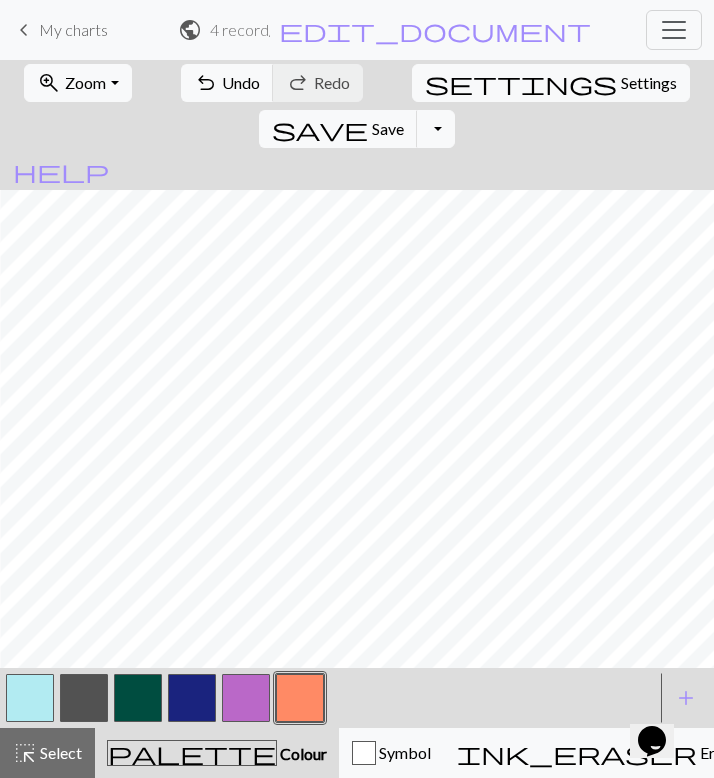 click at bounding box center [138, 698] 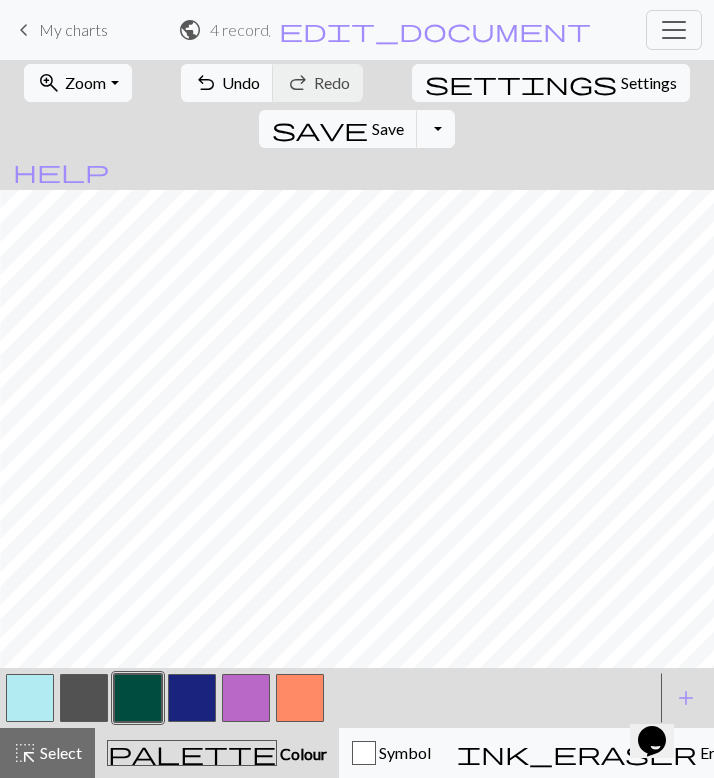 click at bounding box center [138, 698] 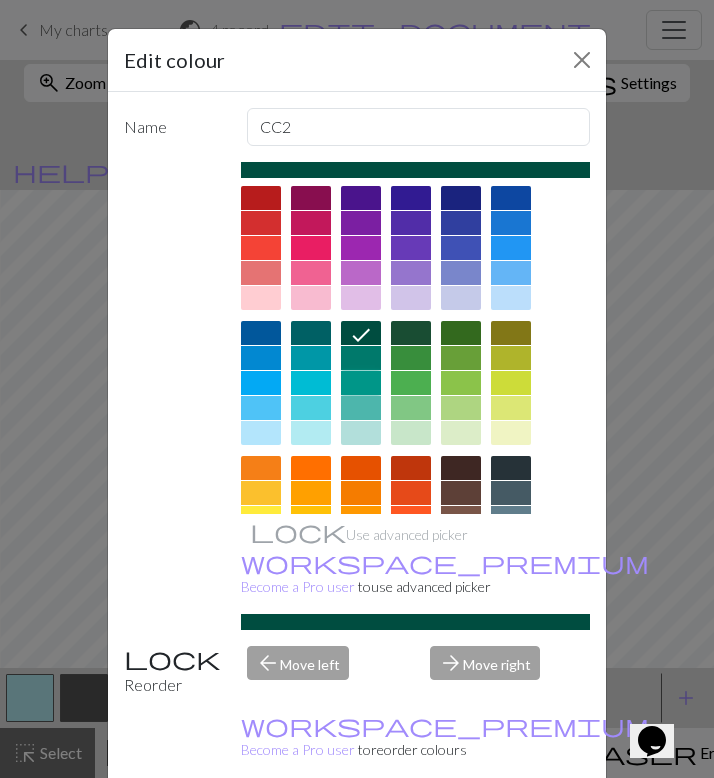 click at bounding box center (361, 383) 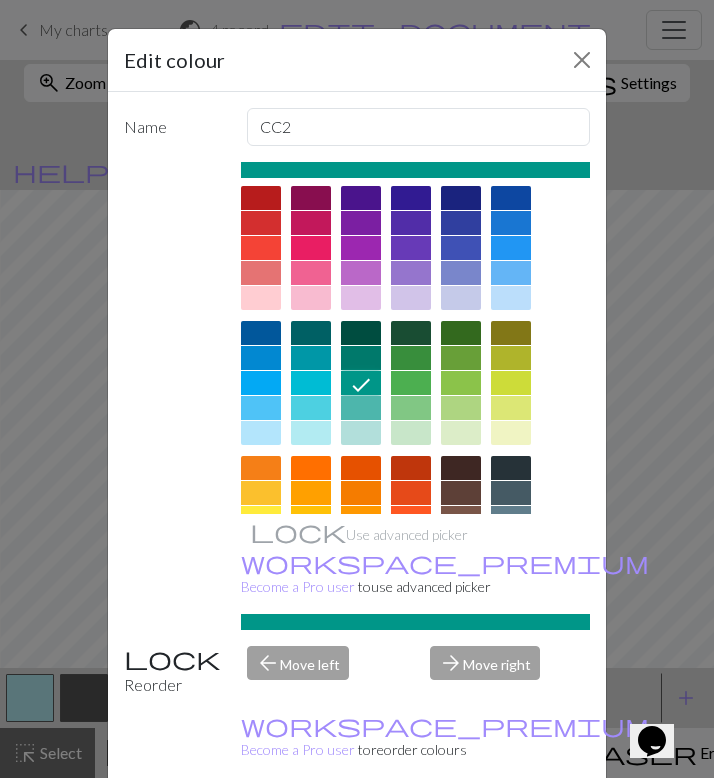 click on "Done" at bounding box center [477, 829] 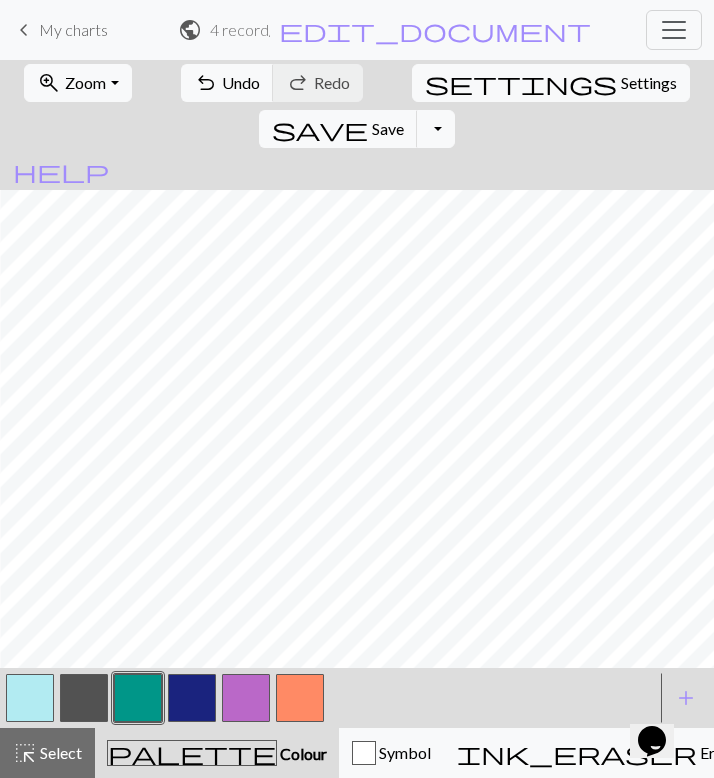 click at bounding box center (192, 698) 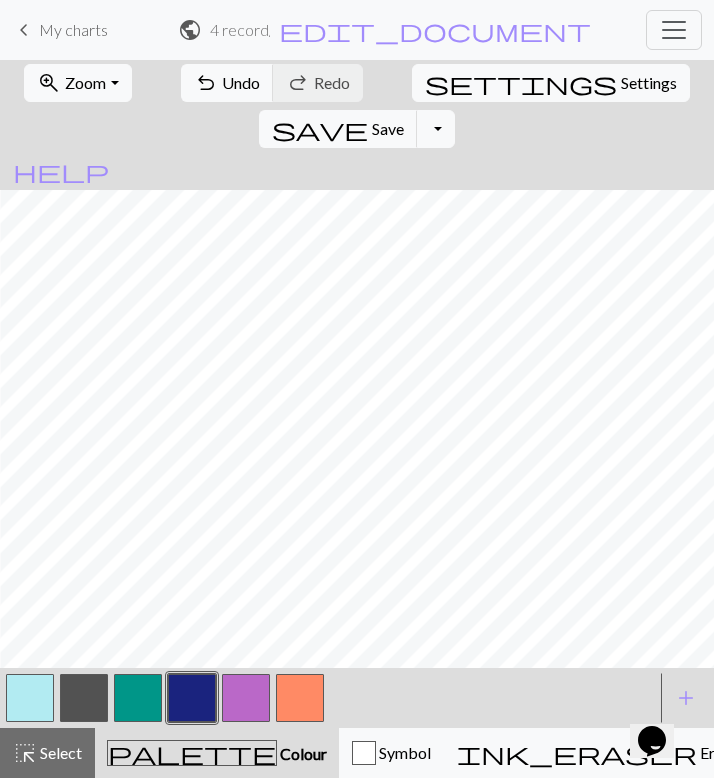 click at bounding box center [192, 698] 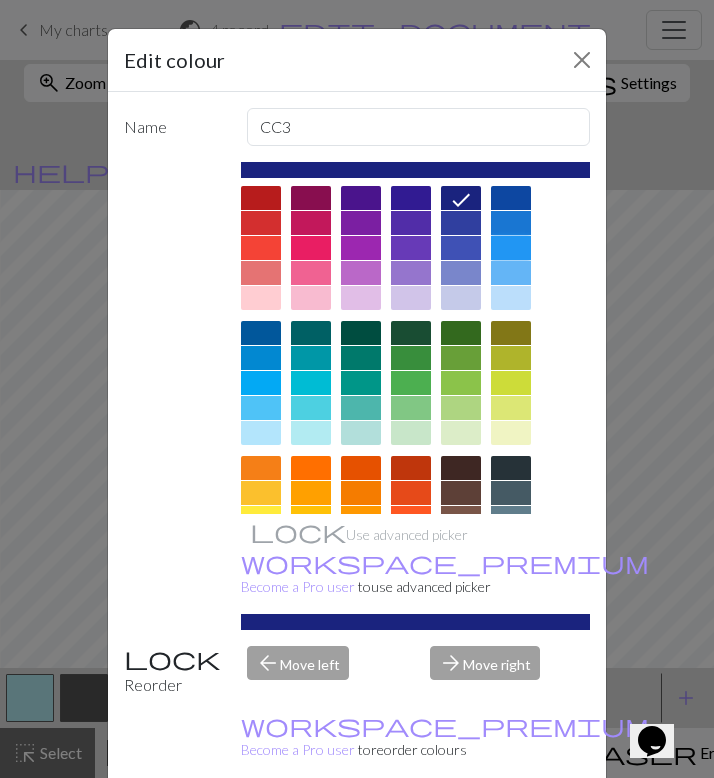click at bounding box center [511, 248] 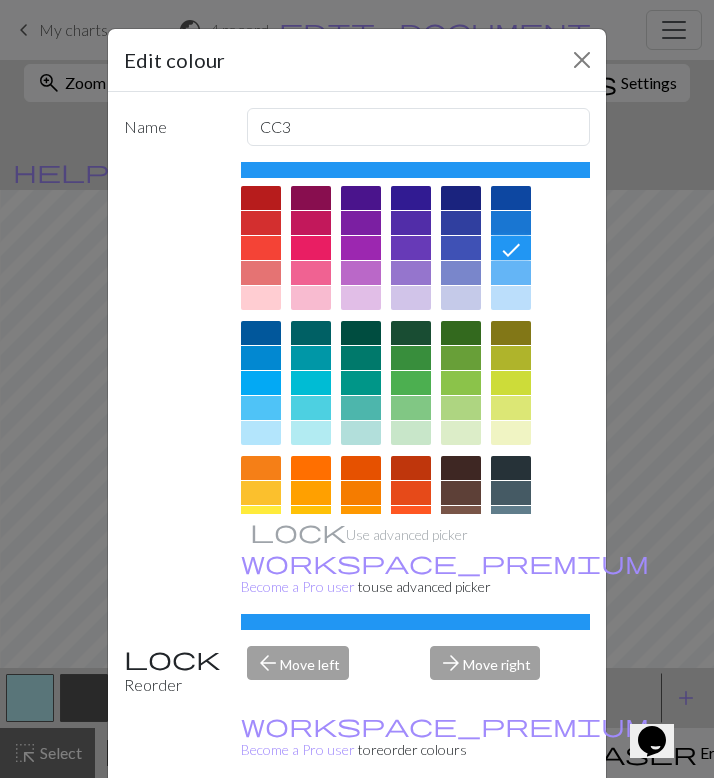 click on "Done" at bounding box center [477, 829] 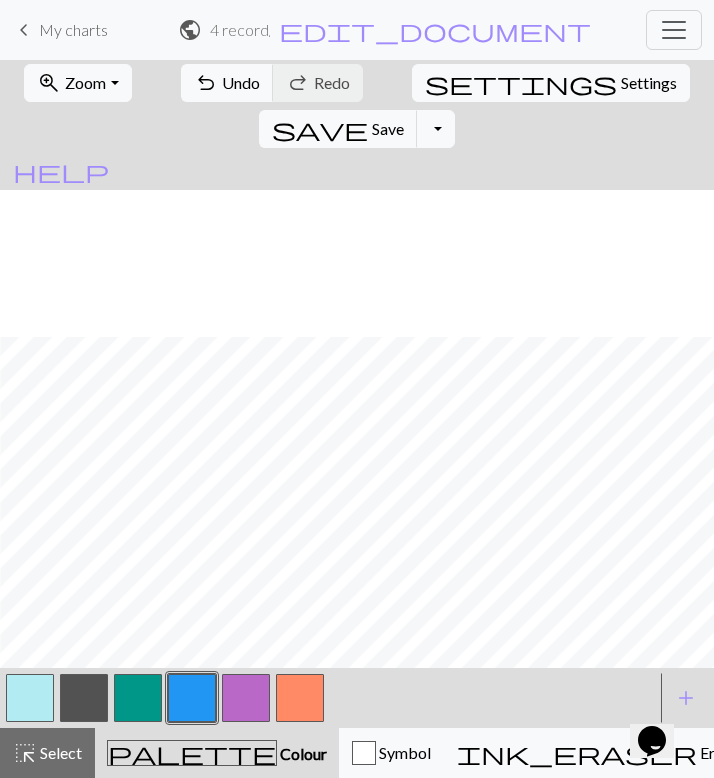 scroll, scrollTop: 528, scrollLeft: 29, axis: both 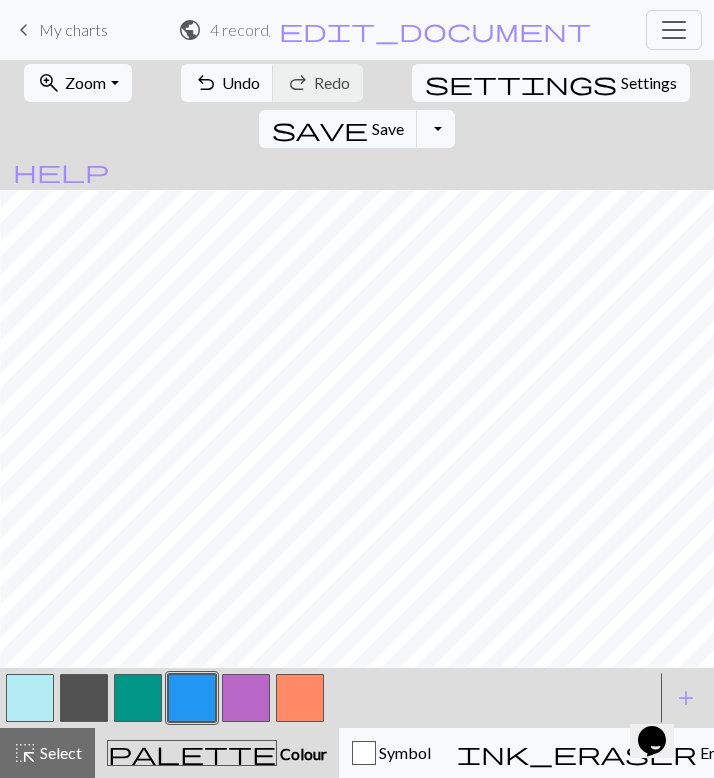 click at bounding box center [138, 698] 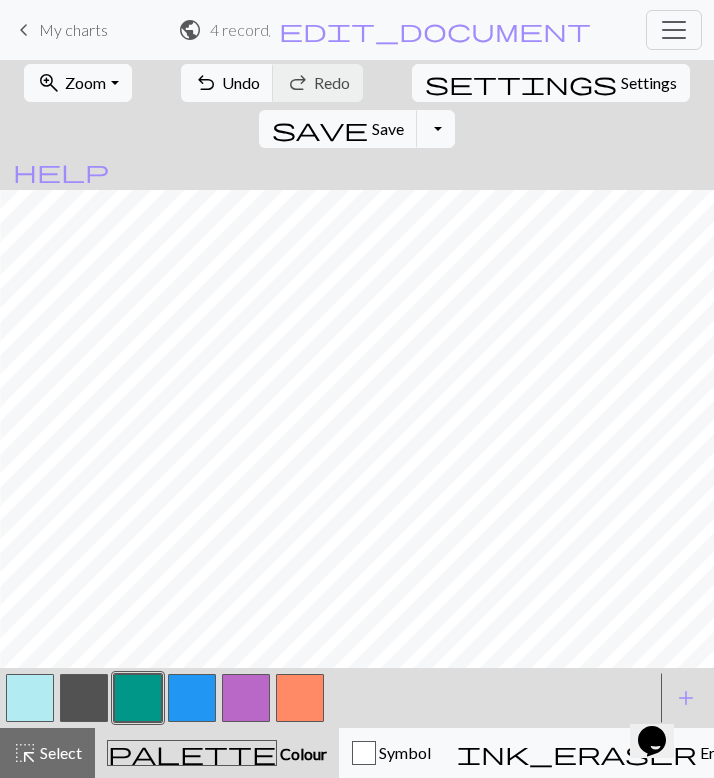 click at bounding box center [246, 698] 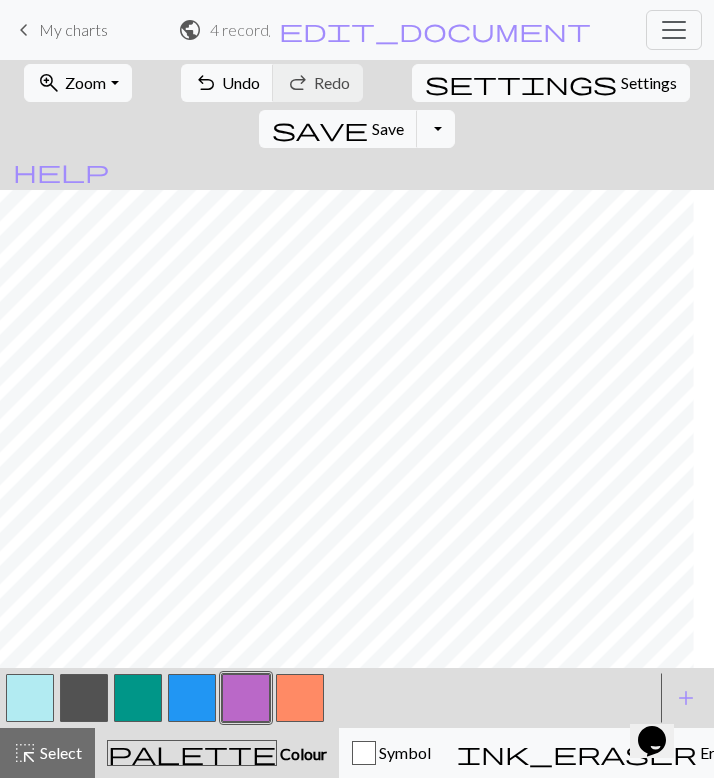 scroll, scrollTop: 528, scrollLeft: 722, axis: both 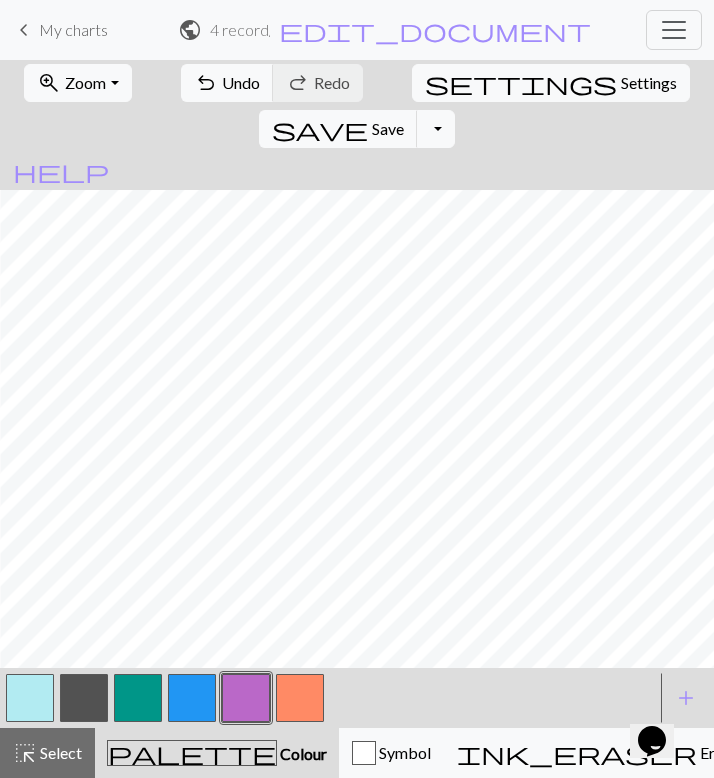 click at bounding box center (192, 698) 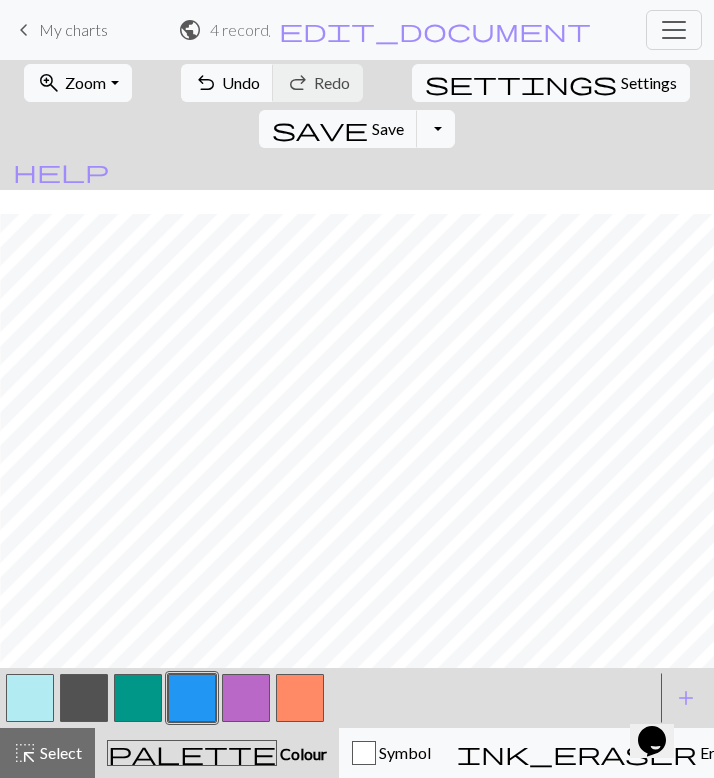 scroll, scrollTop: 528, scrollLeft: 722, axis: both 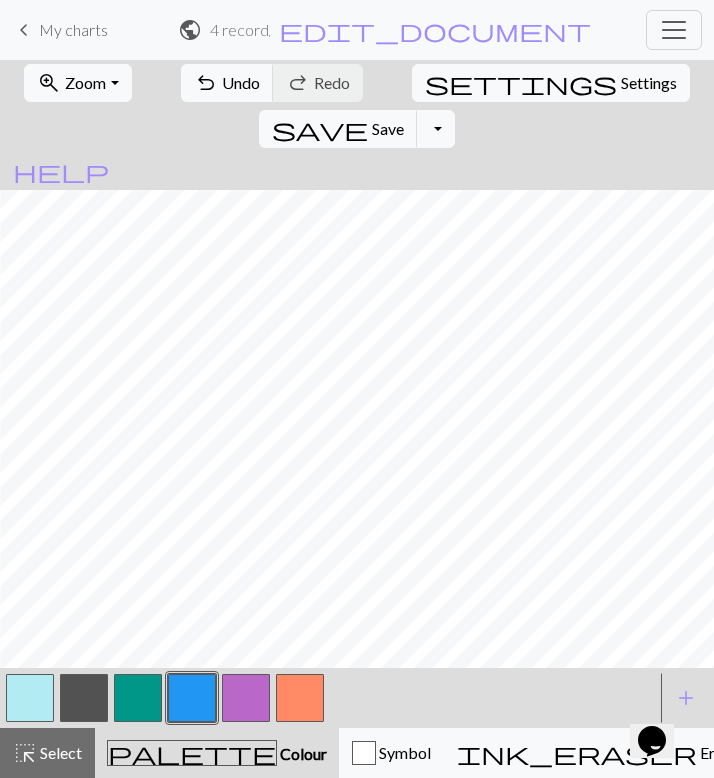 click at bounding box center [138, 698] 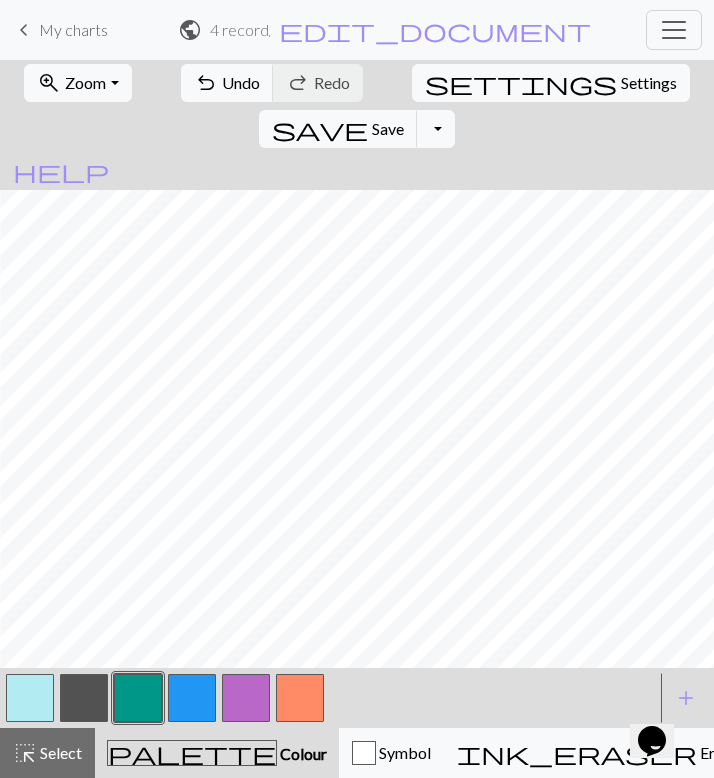 scroll, scrollTop: 0, scrollLeft: 722, axis: horizontal 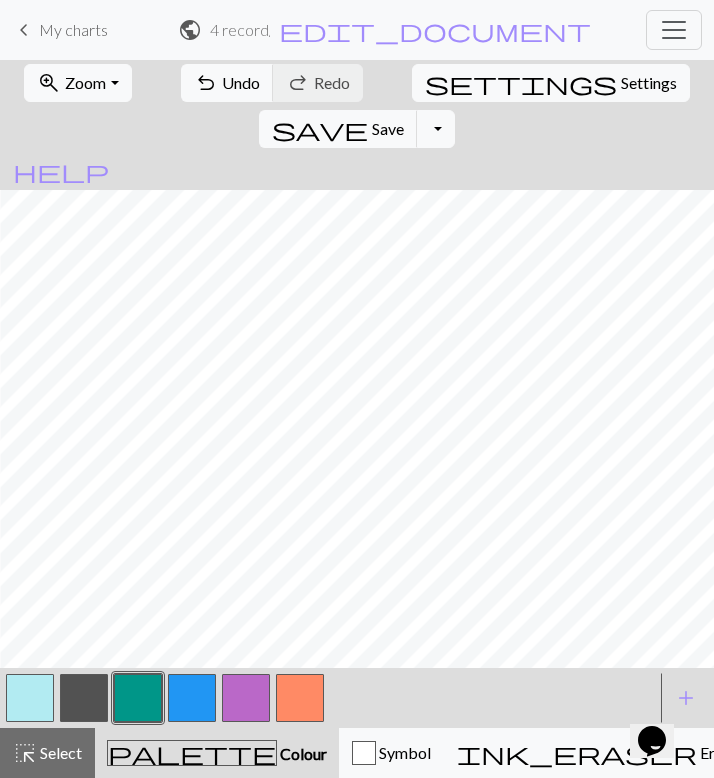 click at bounding box center (300, 698) 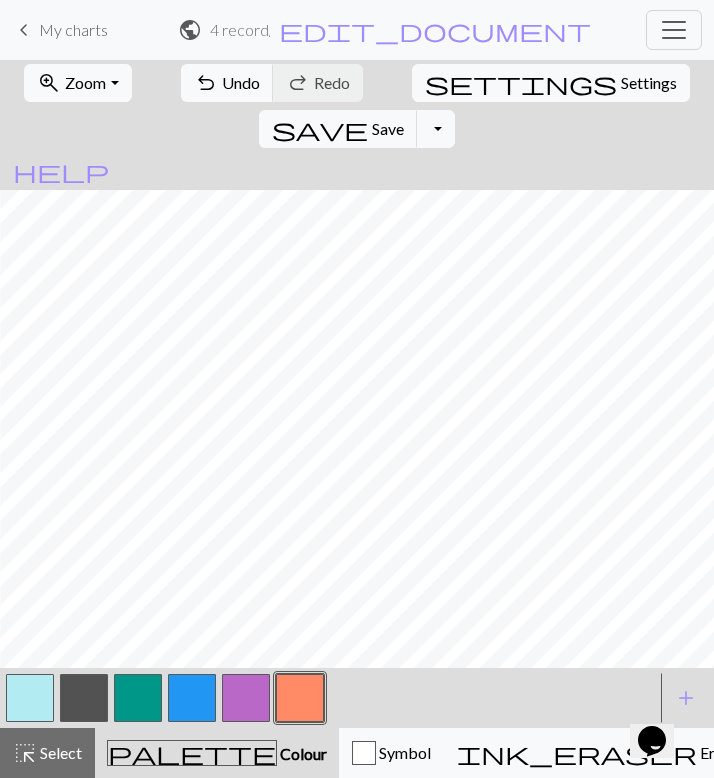 click at bounding box center [84, 698] 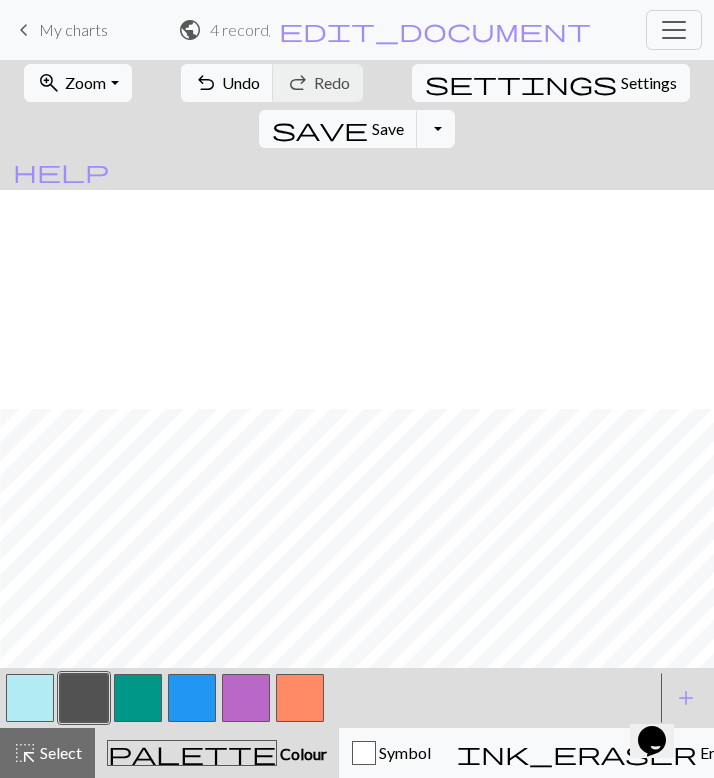 scroll, scrollTop: 0, scrollLeft: 108, axis: horizontal 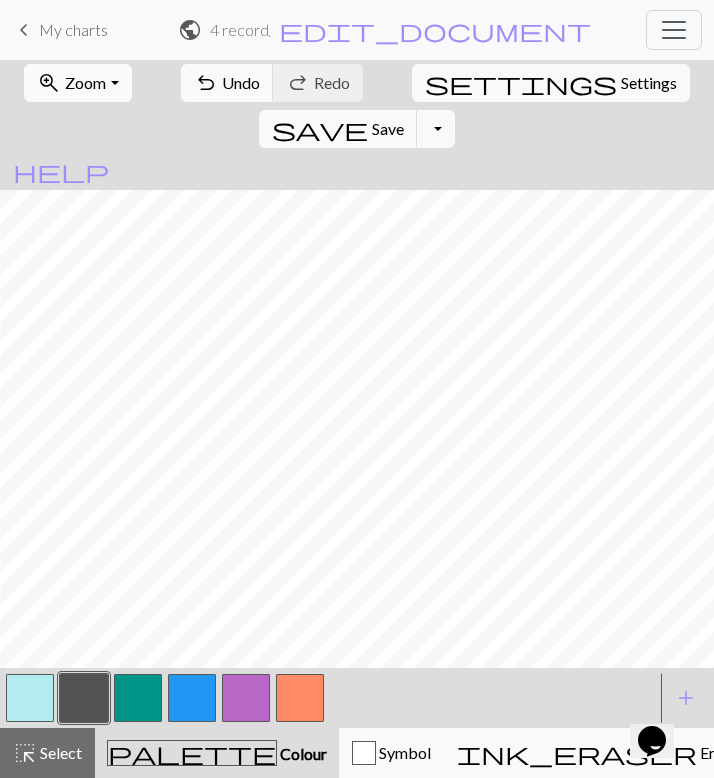 click on "zoom_in Zoom Zoom" at bounding box center [77, 83] 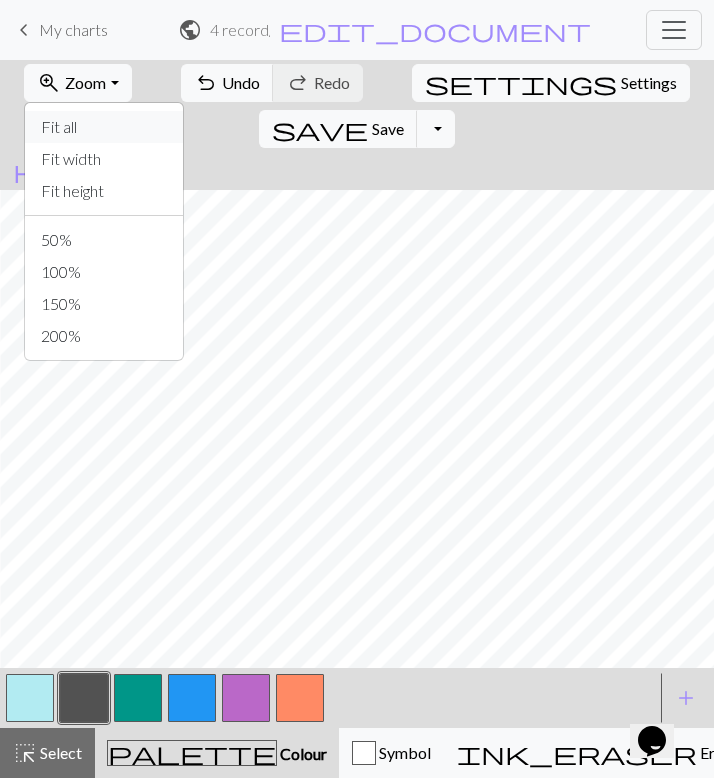 click on "Fit all" at bounding box center [104, 127] 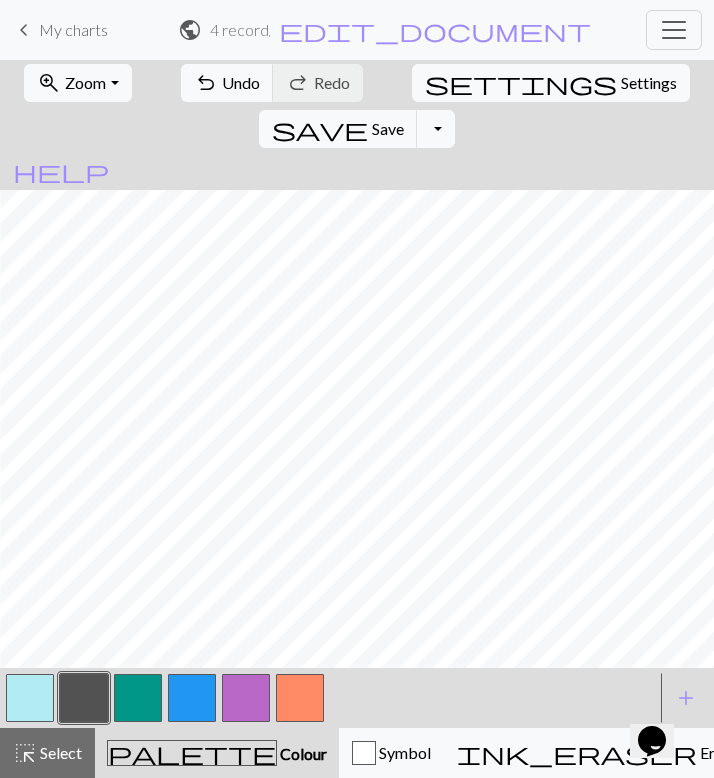 scroll, scrollTop: 0, scrollLeft: 29, axis: horizontal 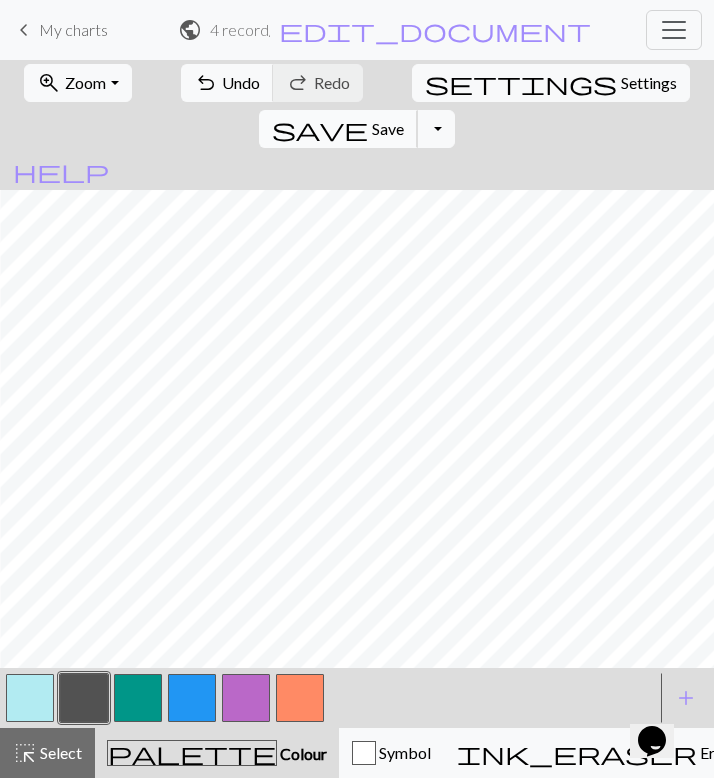 click on "Save" at bounding box center (388, 128) 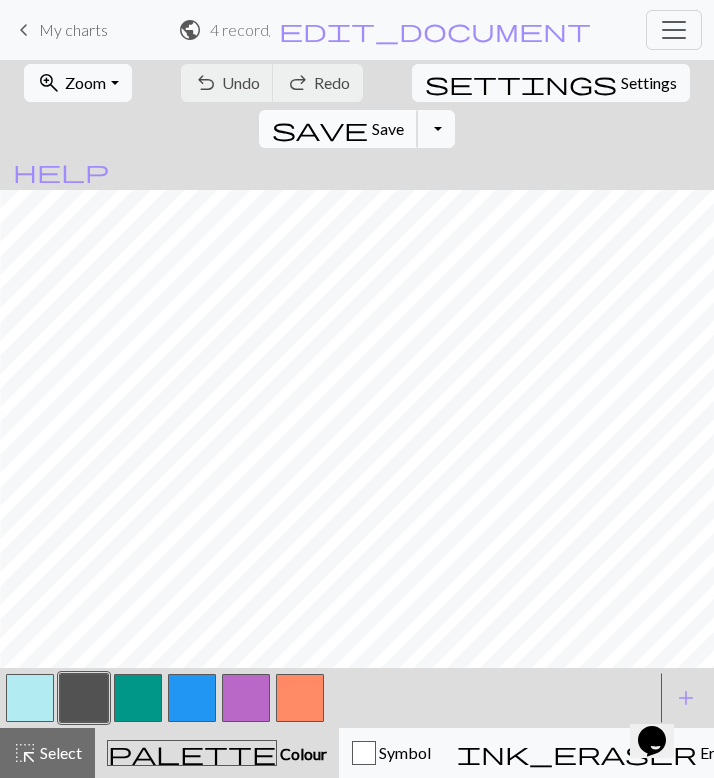 click on "save" at bounding box center (320, 129) 